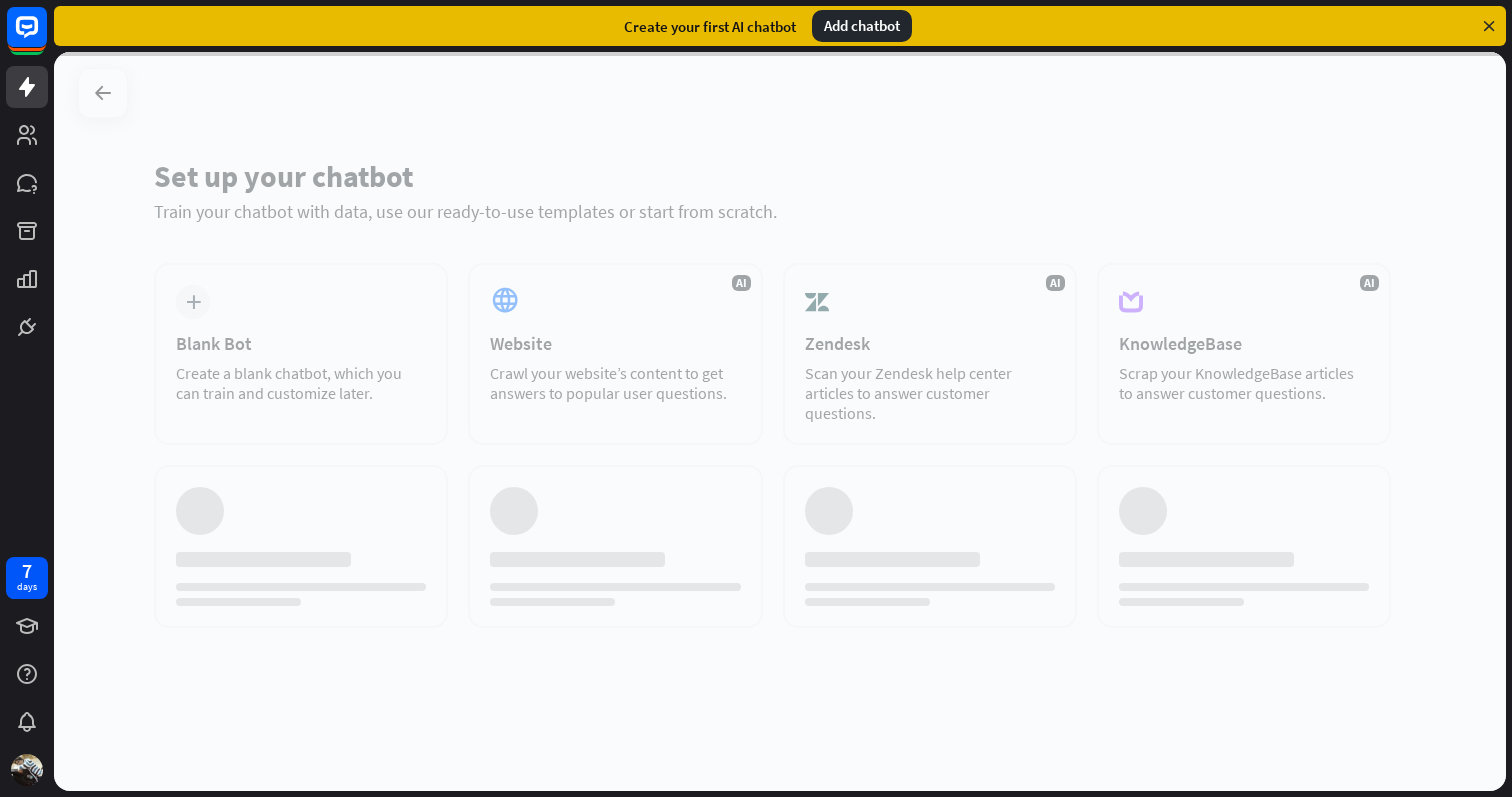scroll, scrollTop: 0, scrollLeft: 0, axis: both 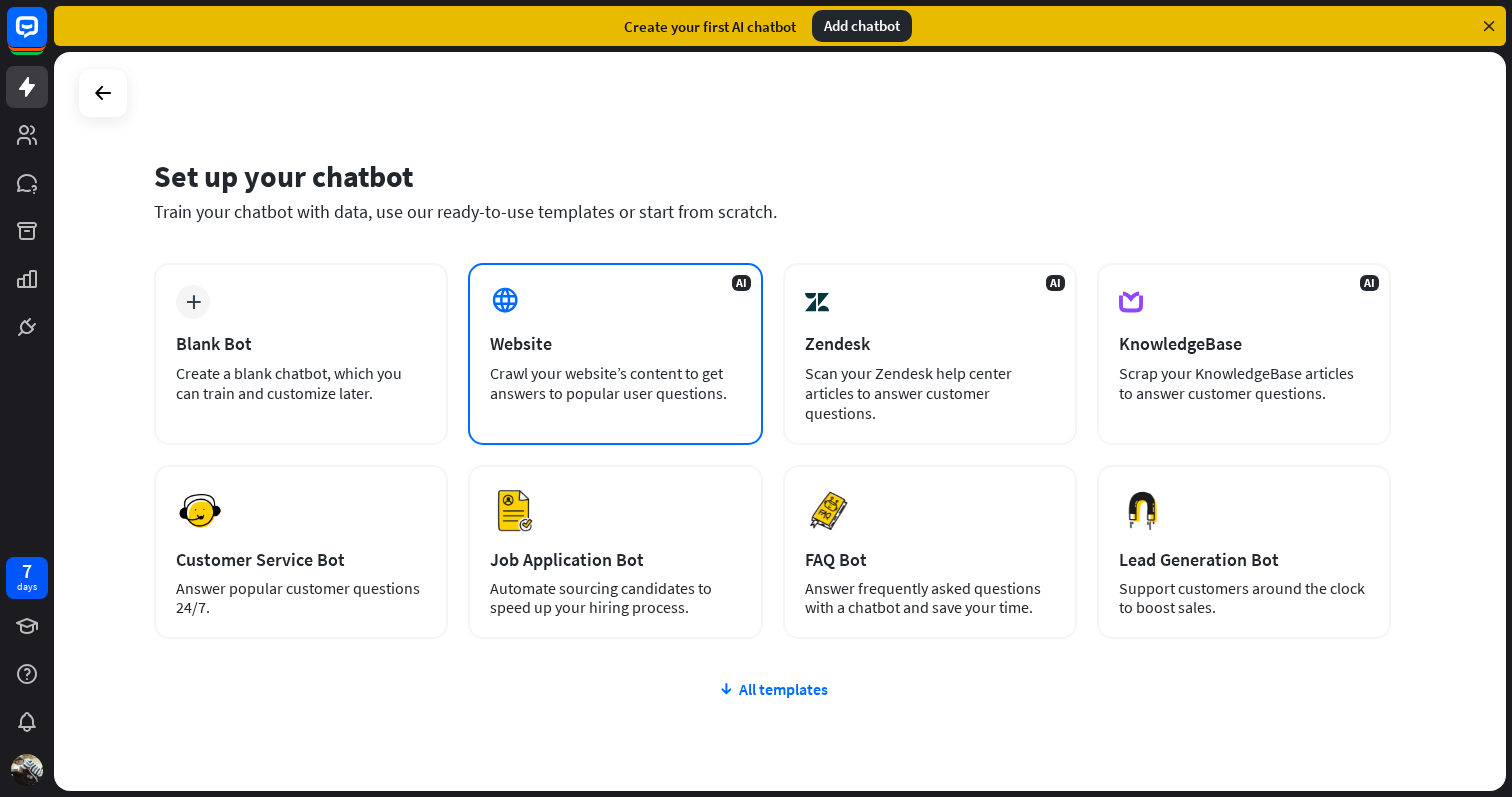 click on "Website" at bounding box center (615, 343) 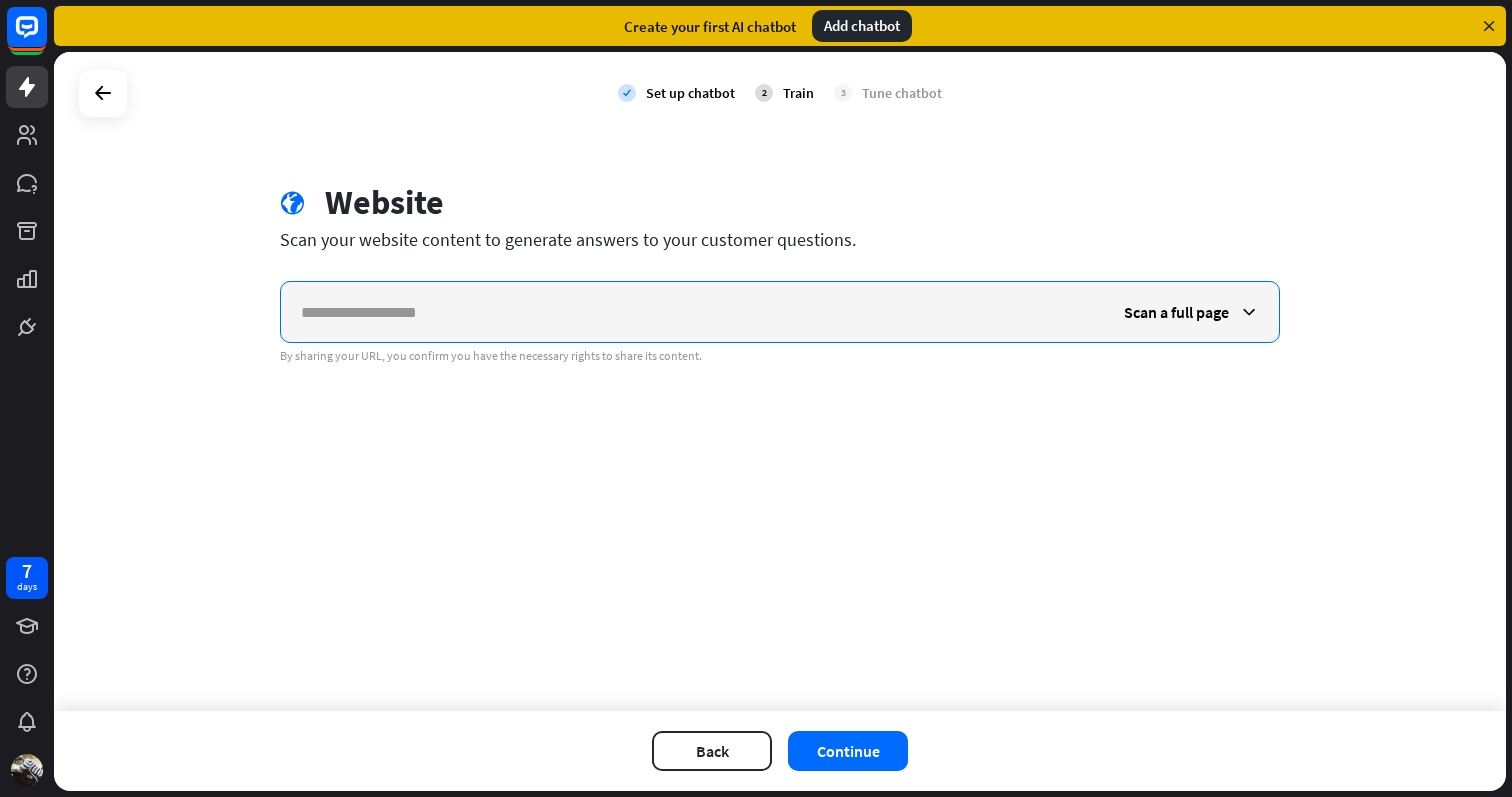 paste on "**********" 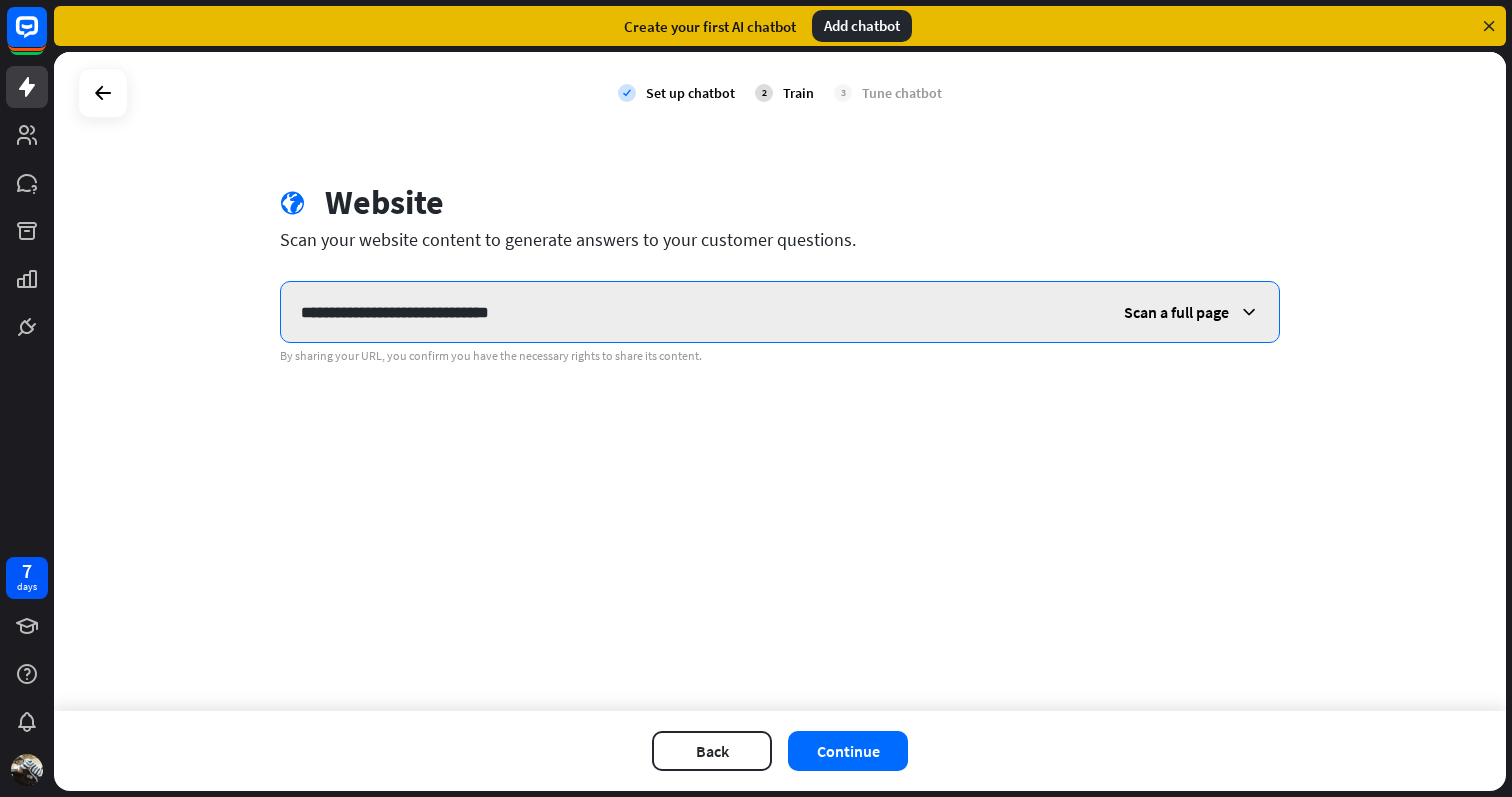 type on "**********" 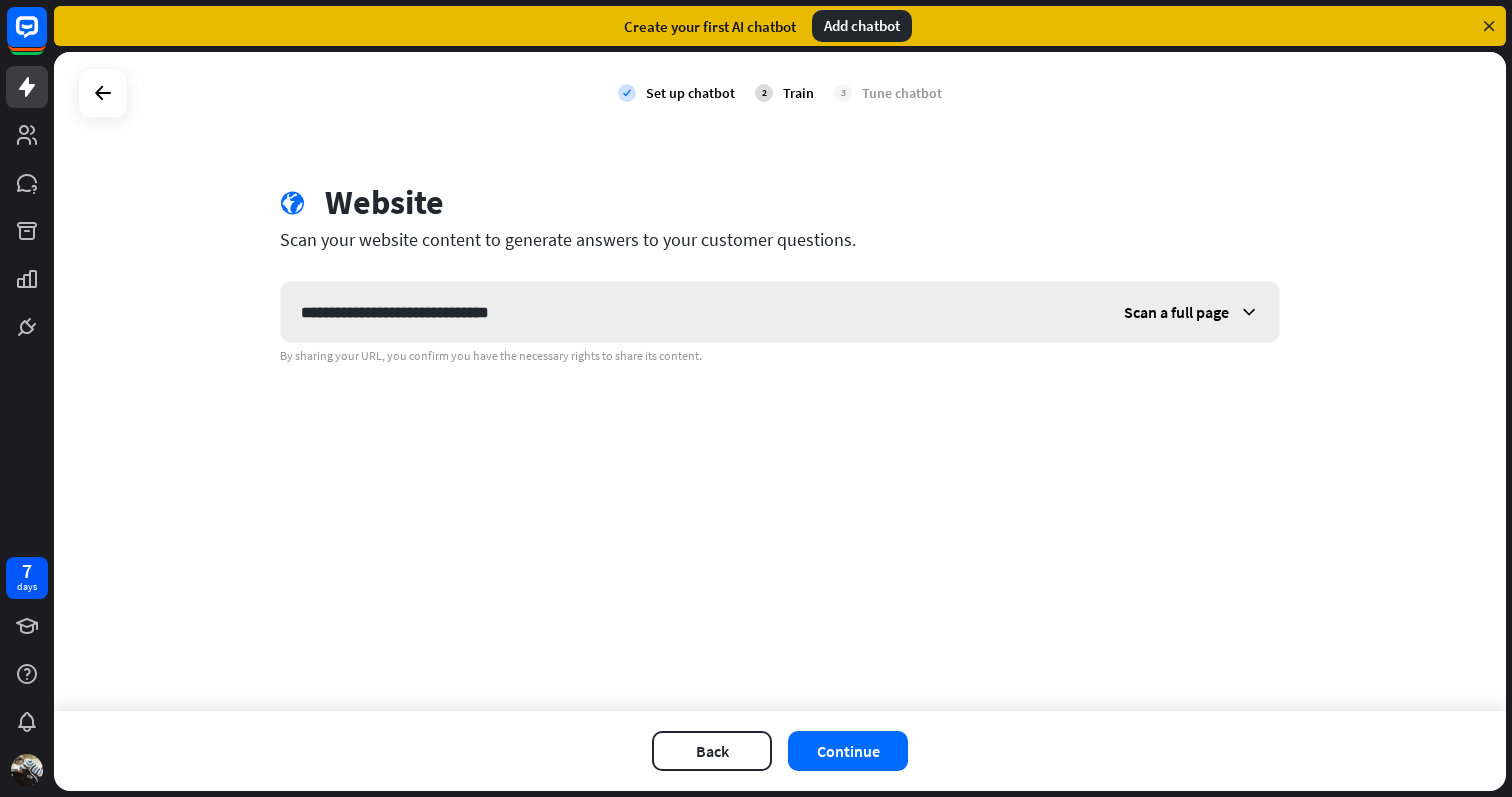 click on "Scan a full page" at bounding box center (1191, 312) 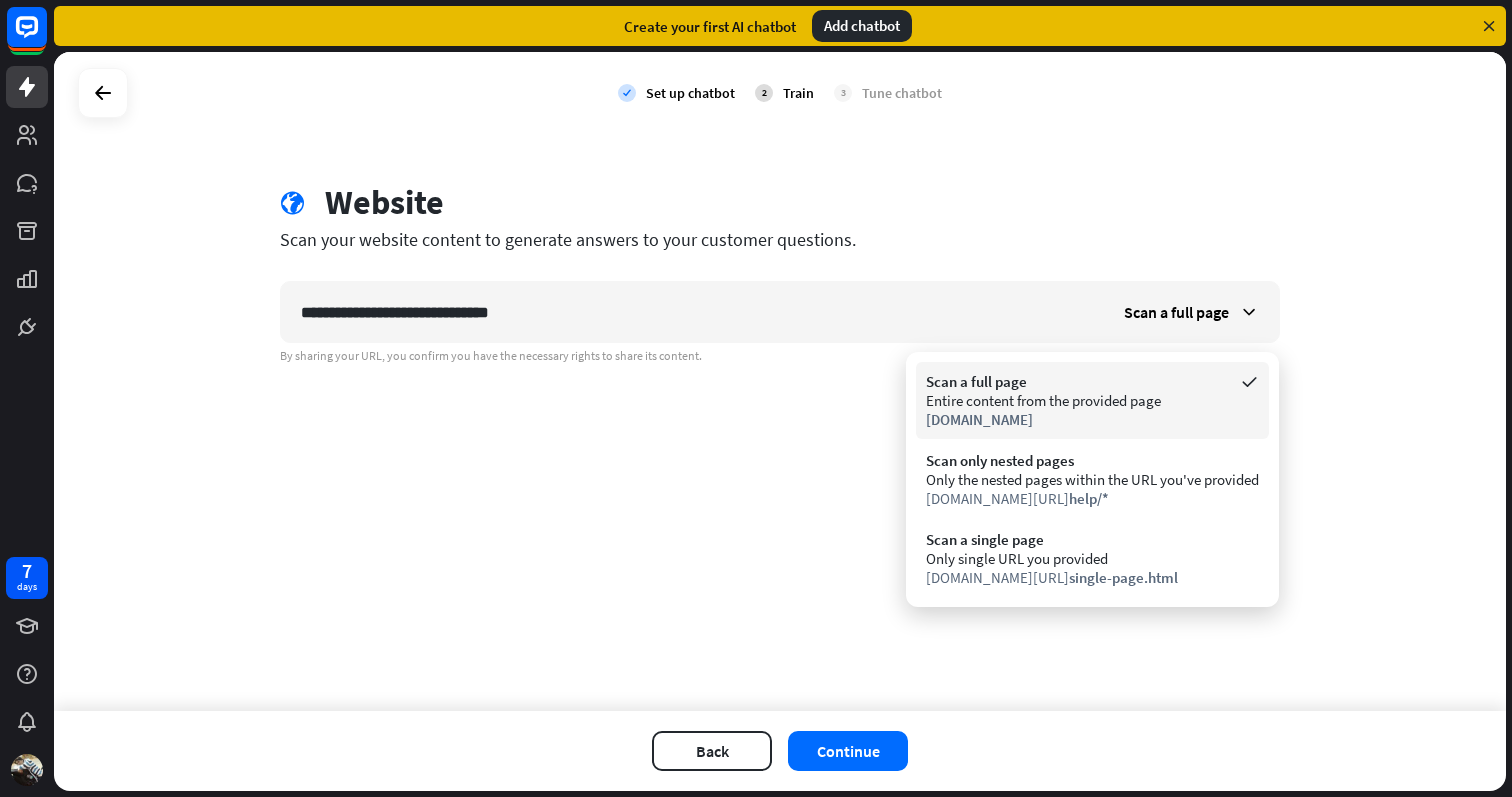 click on "Entire content from the provided page" at bounding box center [1092, 400] 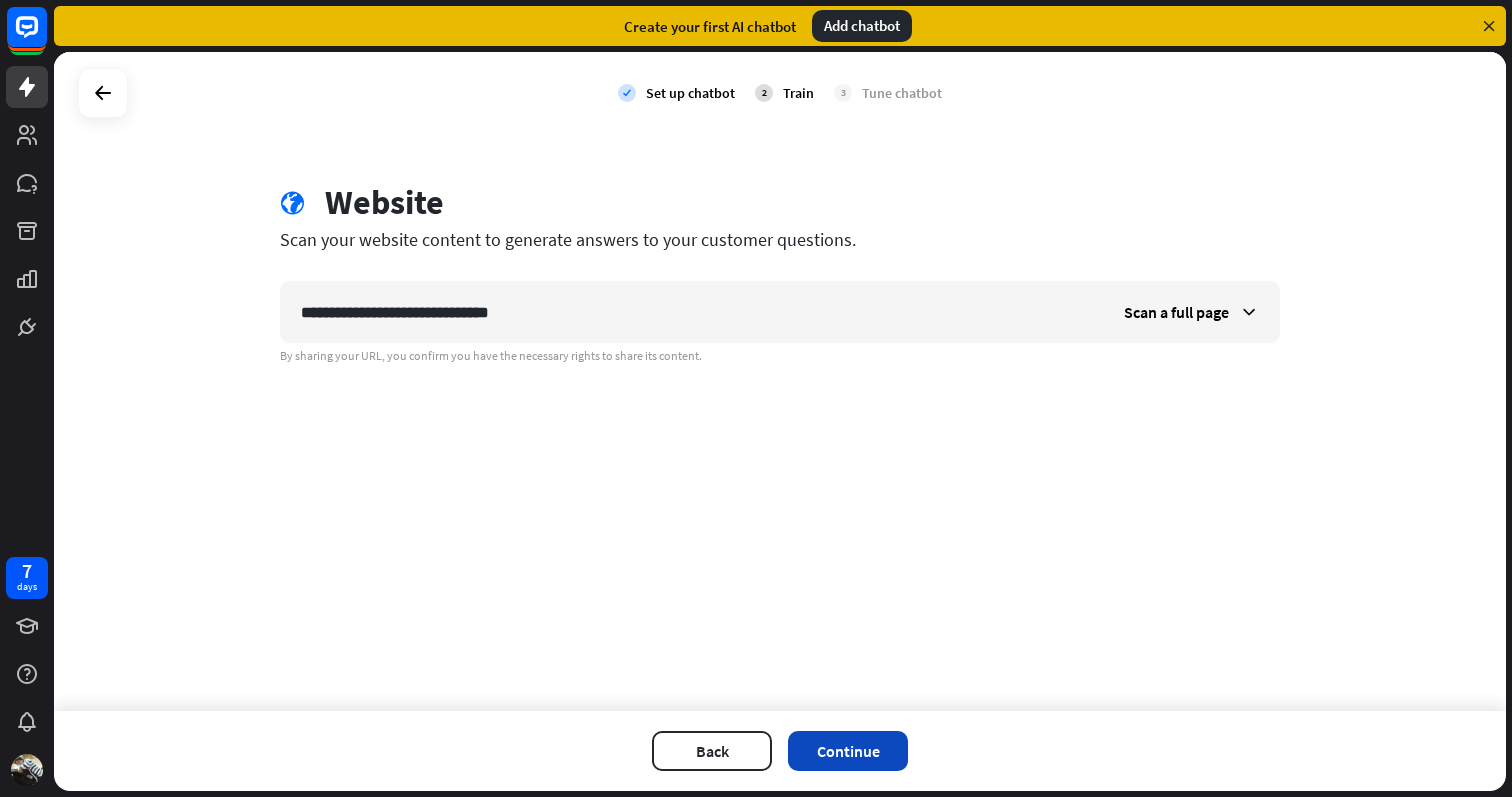 click on "Continue" at bounding box center (848, 751) 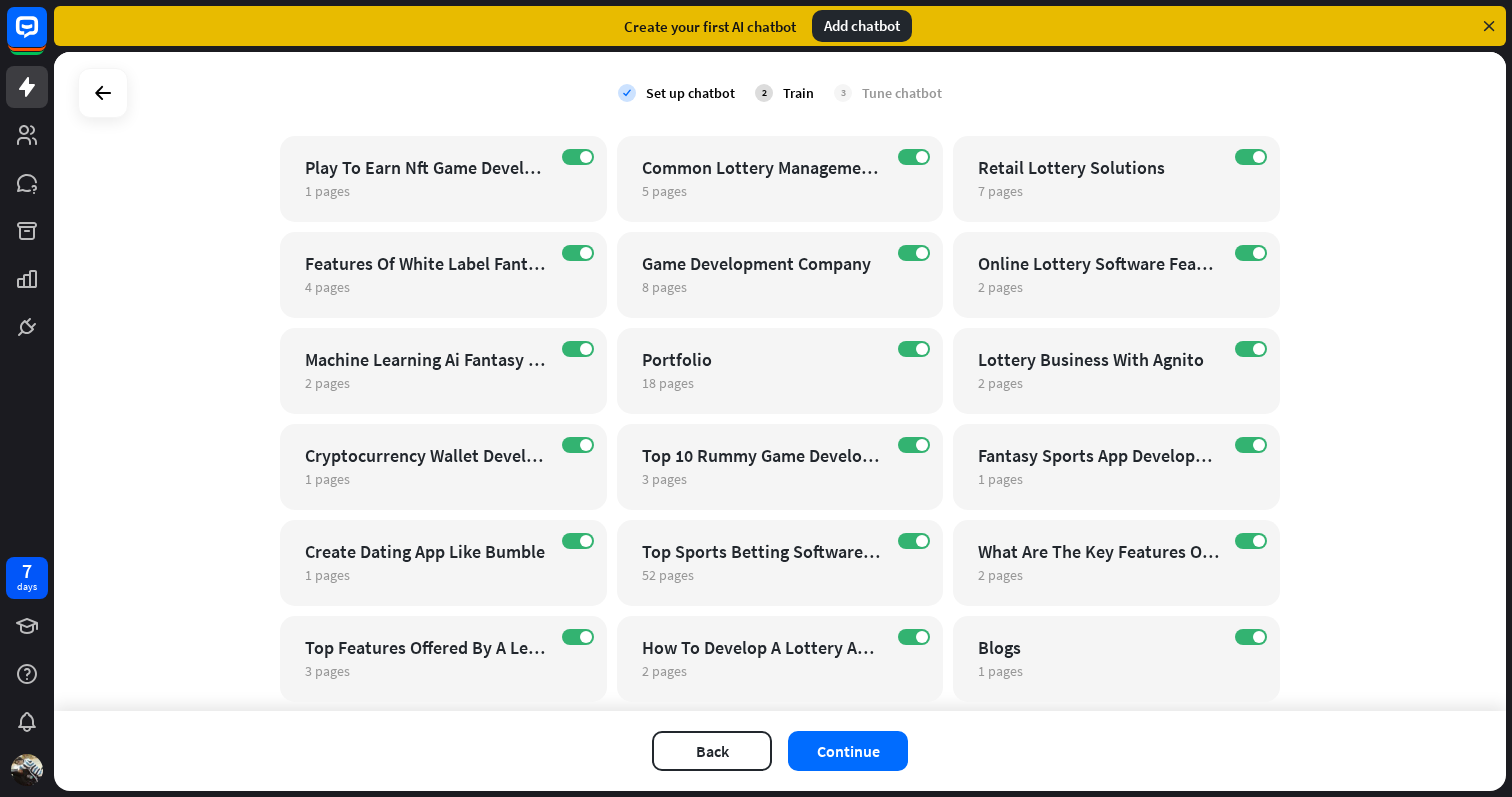 scroll, scrollTop: 4169, scrollLeft: 0, axis: vertical 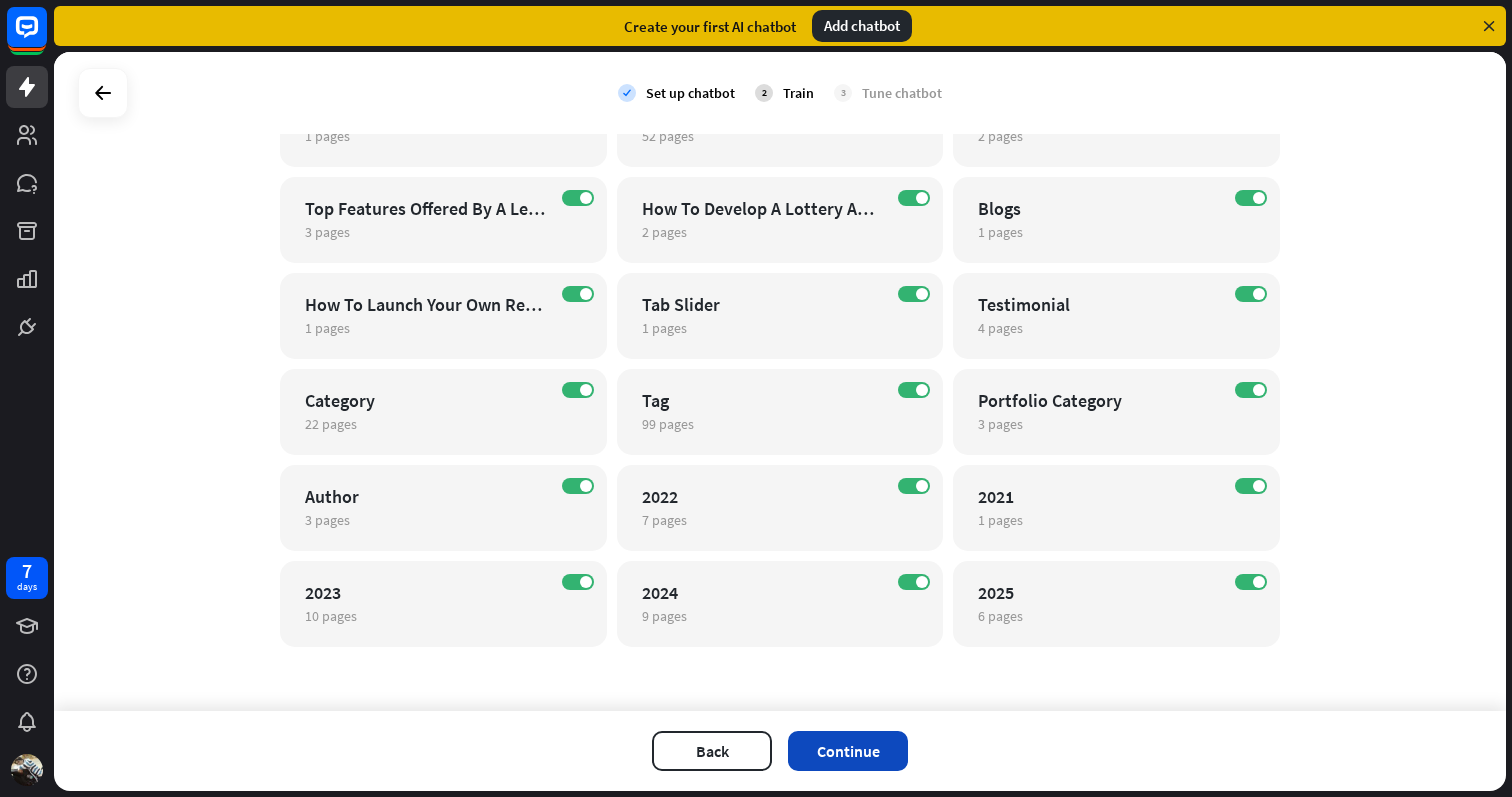 click on "Continue" at bounding box center (848, 751) 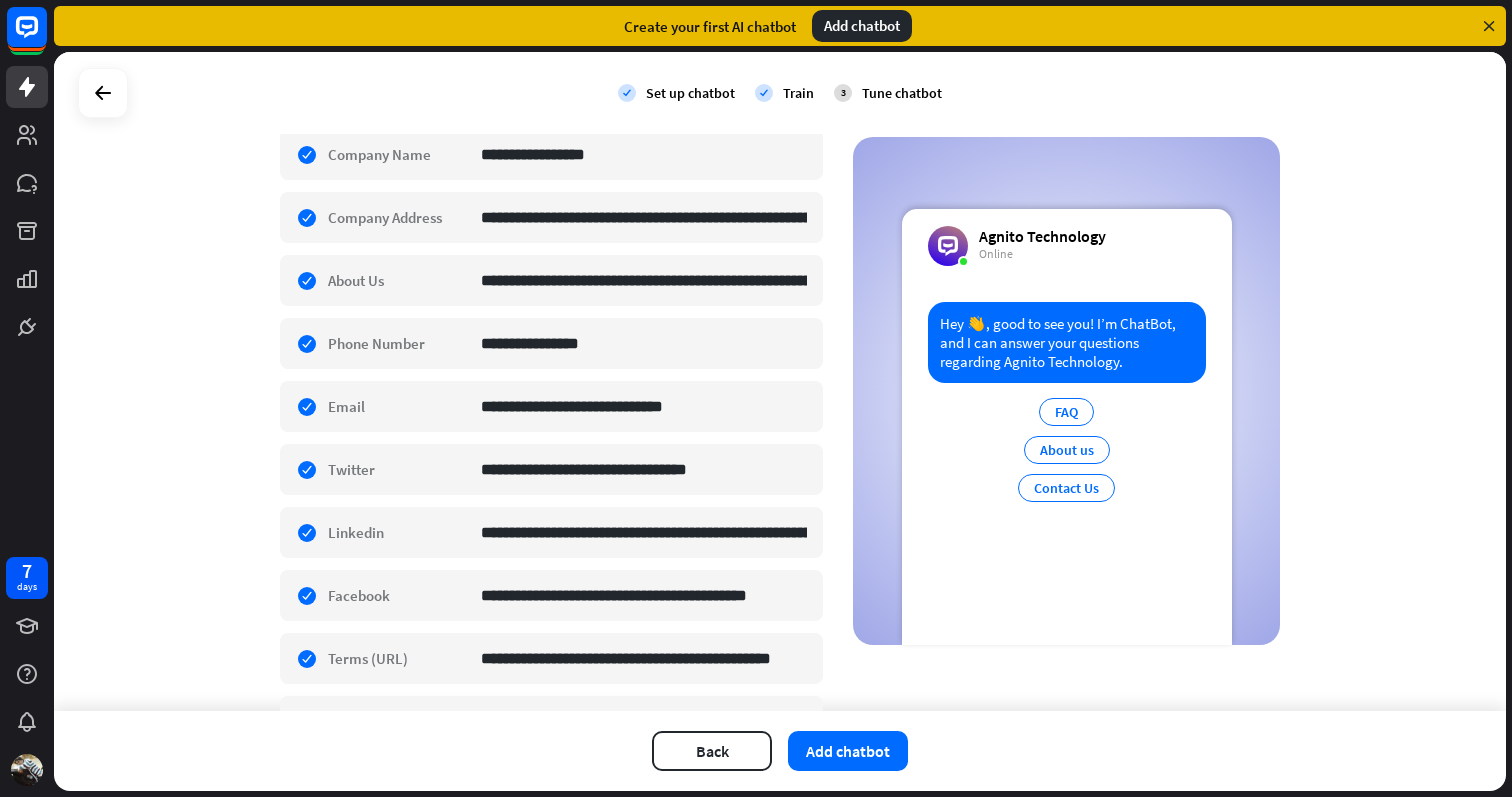 scroll, scrollTop: 495, scrollLeft: 0, axis: vertical 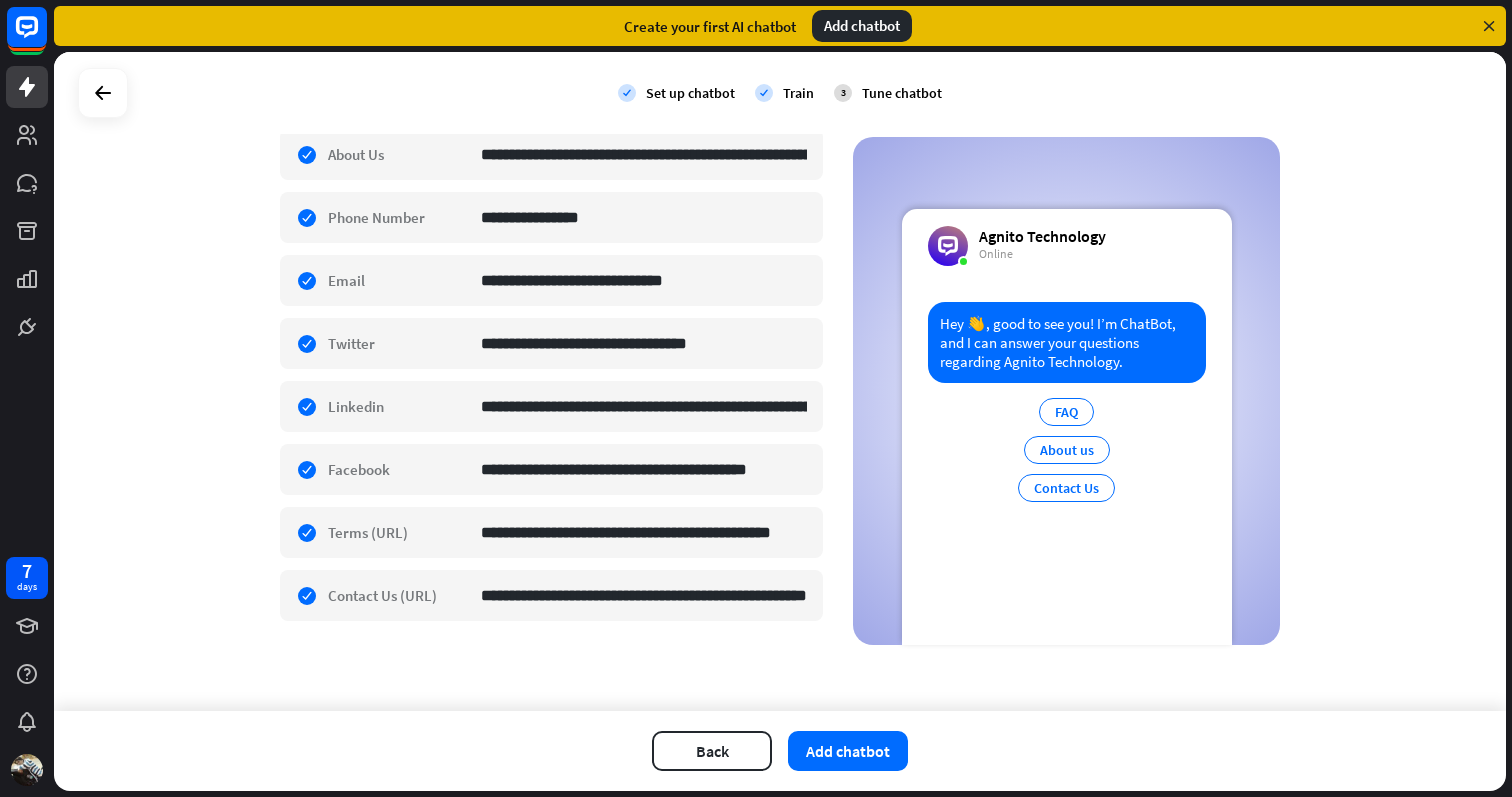 click on "Hey 👋, good to see you! I’m ChatBot, and I can answer your questions regarding Agnito Technology.
FAQ
About us
Contact Us" at bounding box center (1067, 473) 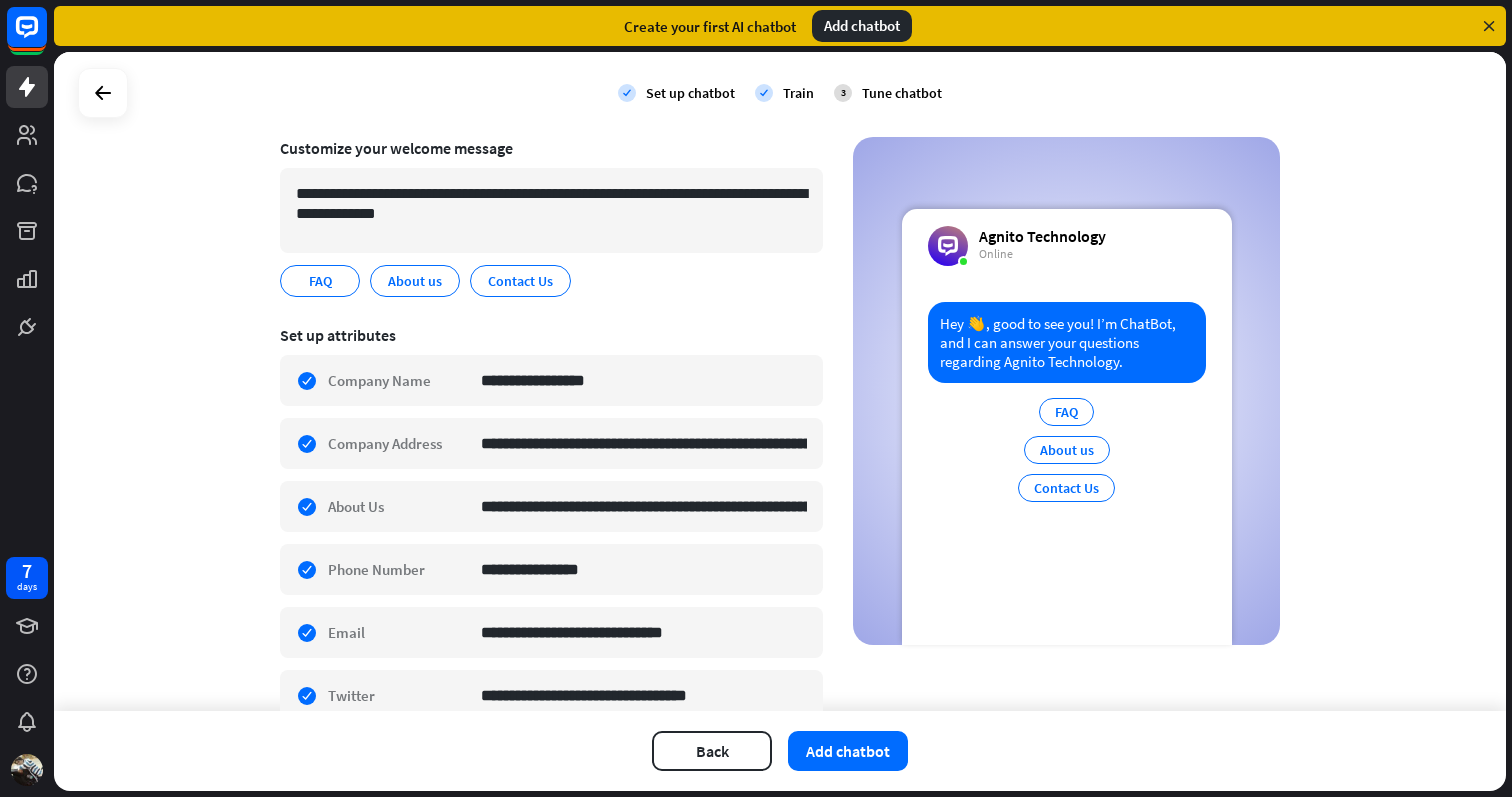 scroll, scrollTop: 495, scrollLeft: 0, axis: vertical 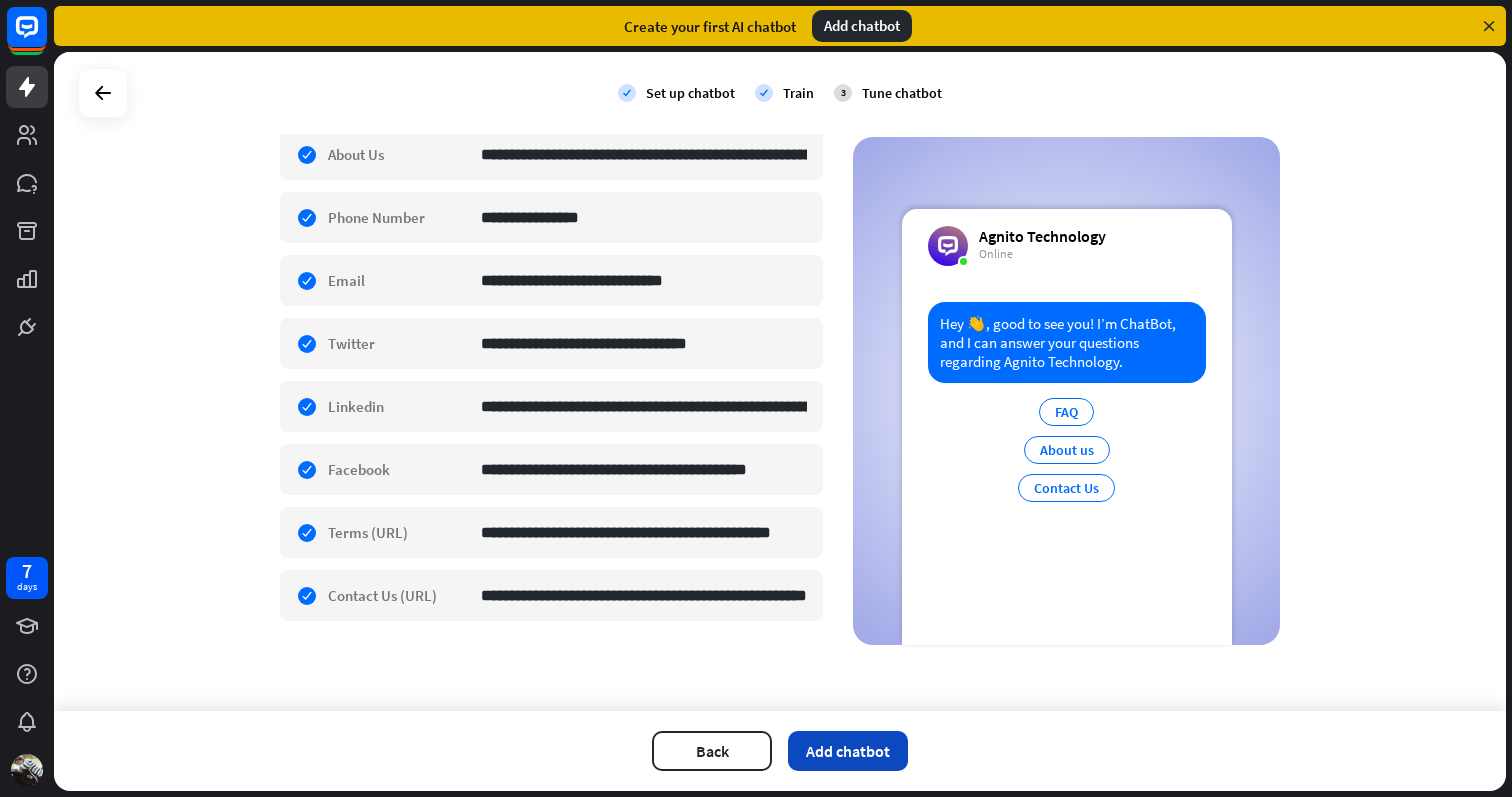 click on "Add chatbot" at bounding box center (848, 751) 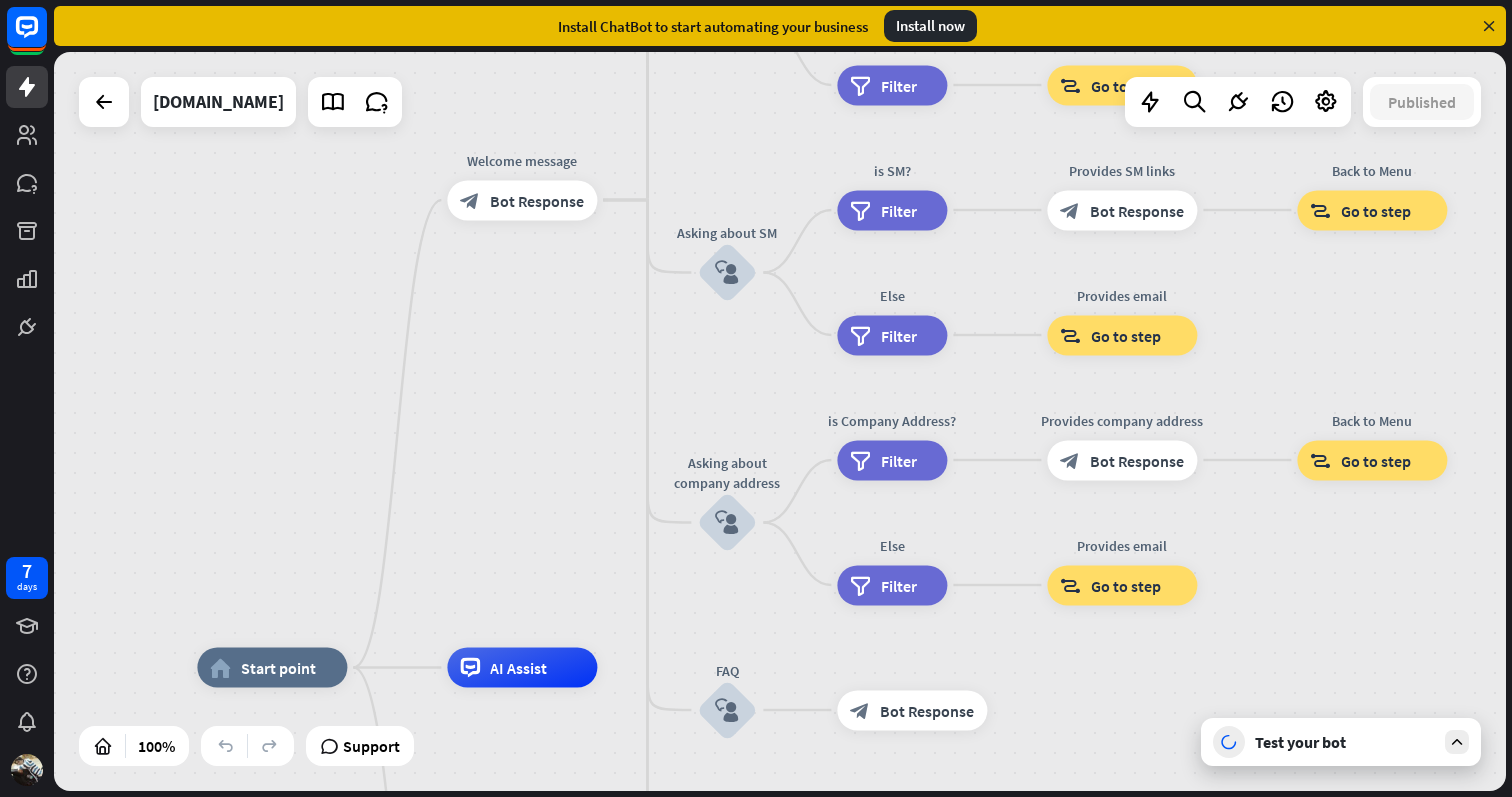 drag, startPoint x: 649, startPoint y: 270, endPoint x: 504, endPoint y: 540, distance: 306.47186 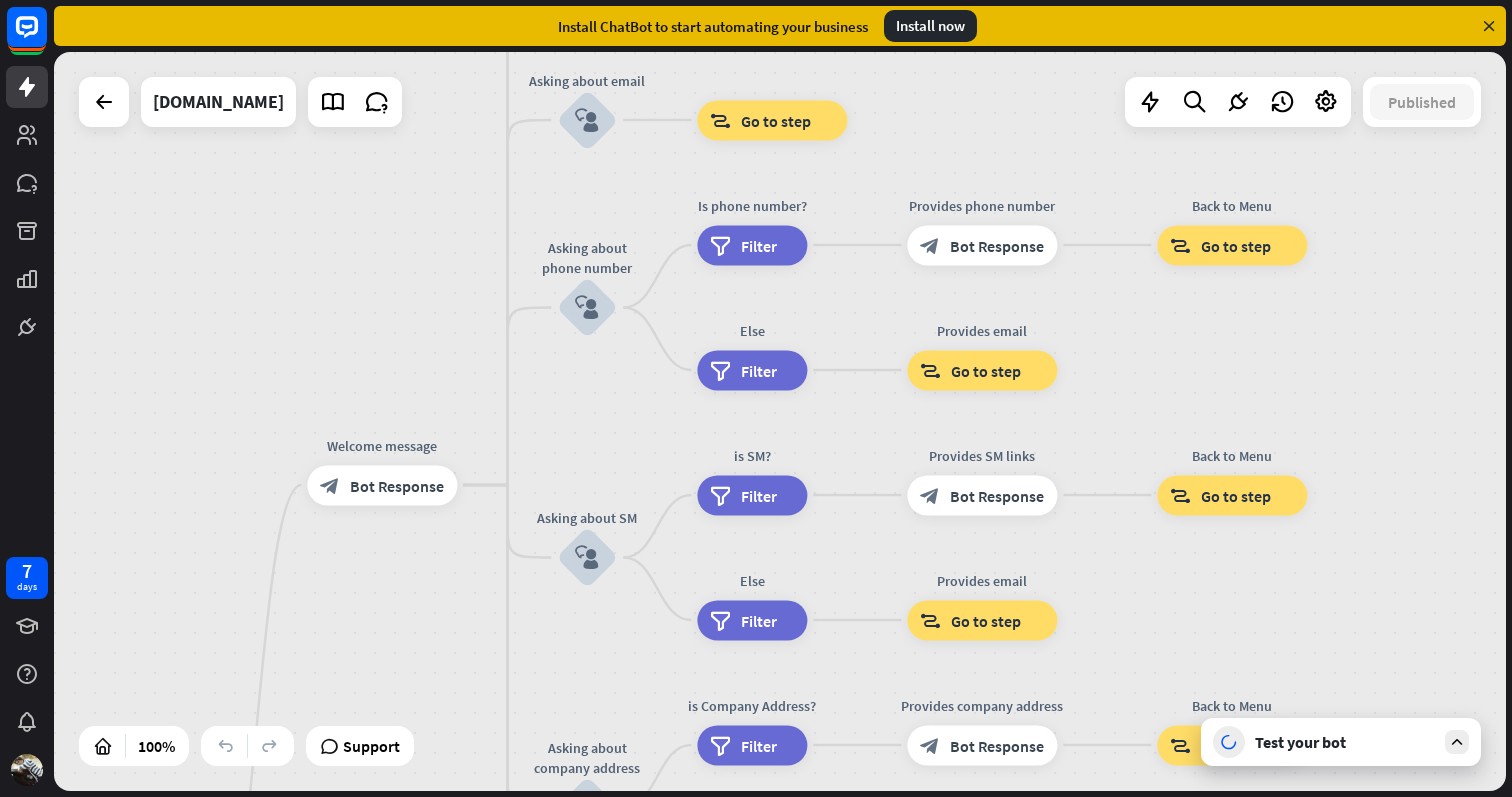 drag, startPoint x: 509, startPoint y: 413, endPoint x: 367, endPoint y: 675, distance: 298.0067 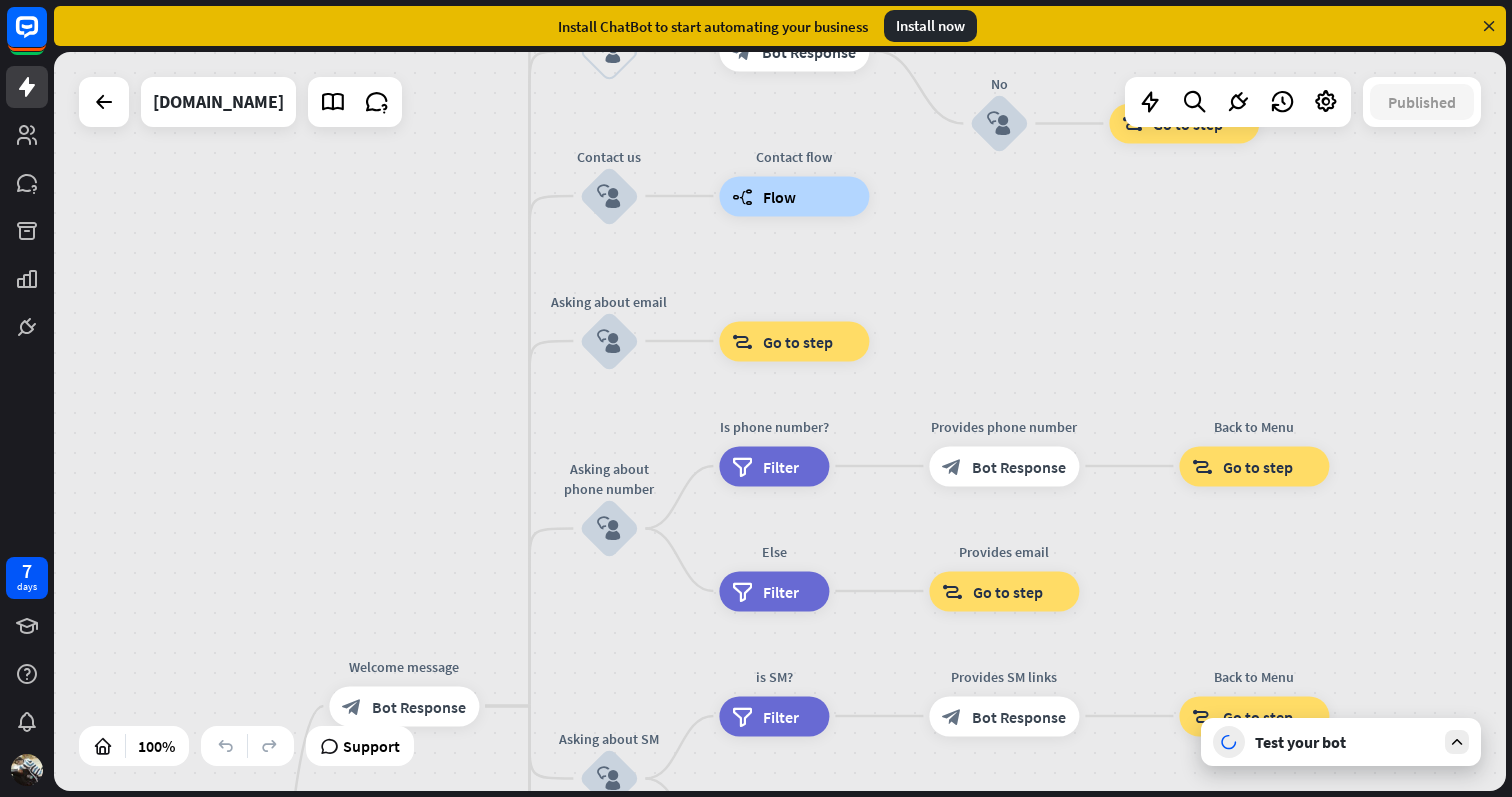 drag, startPoint x: 434, startPoint y: 306, endPoint x: 455, endPoint y: 553, distance: 247.8911 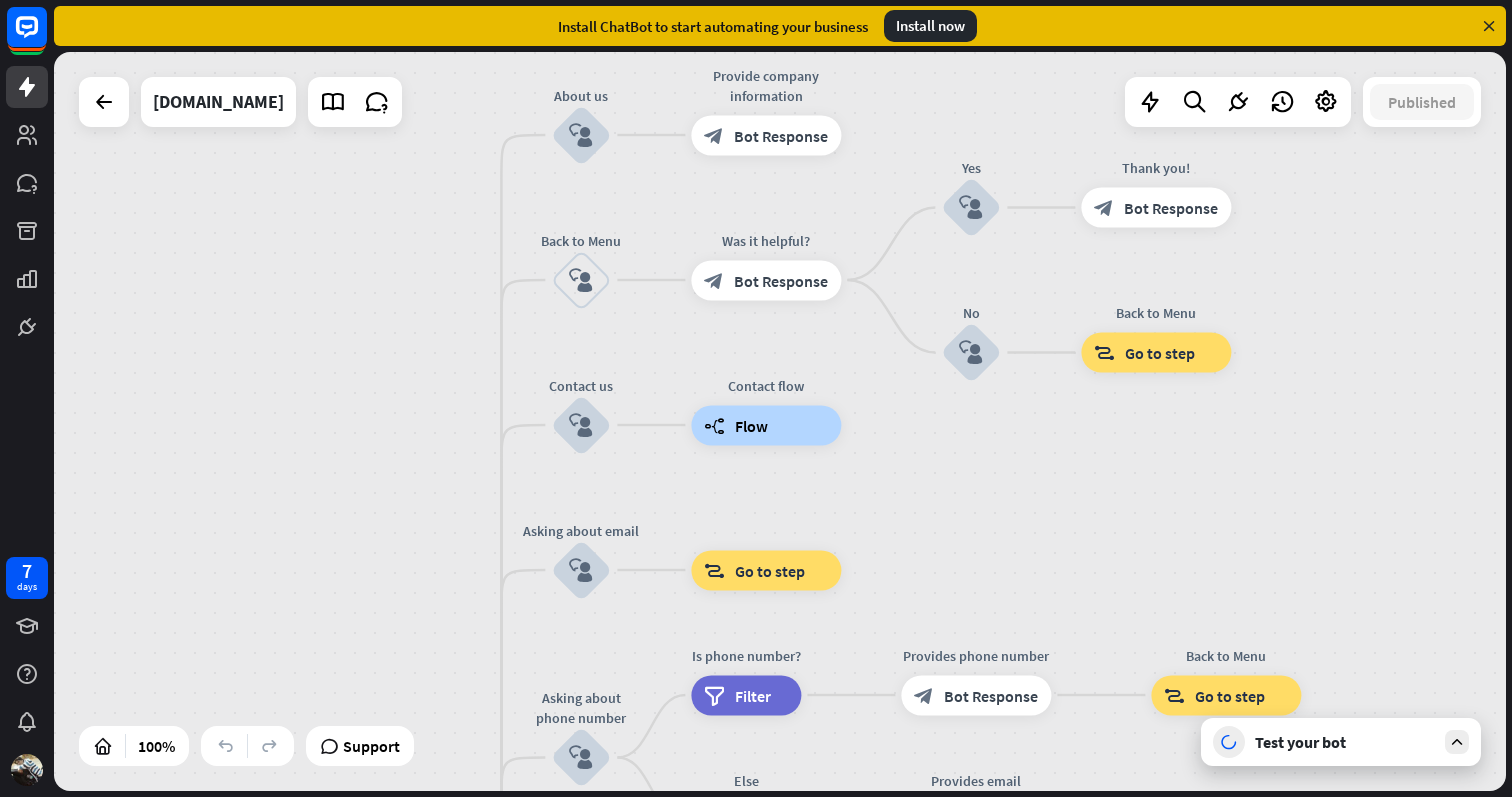 drag, startPoint x: 445, startPoint y: 396, endPoint x: 418, endPoint y: 598, distance: 203.79646 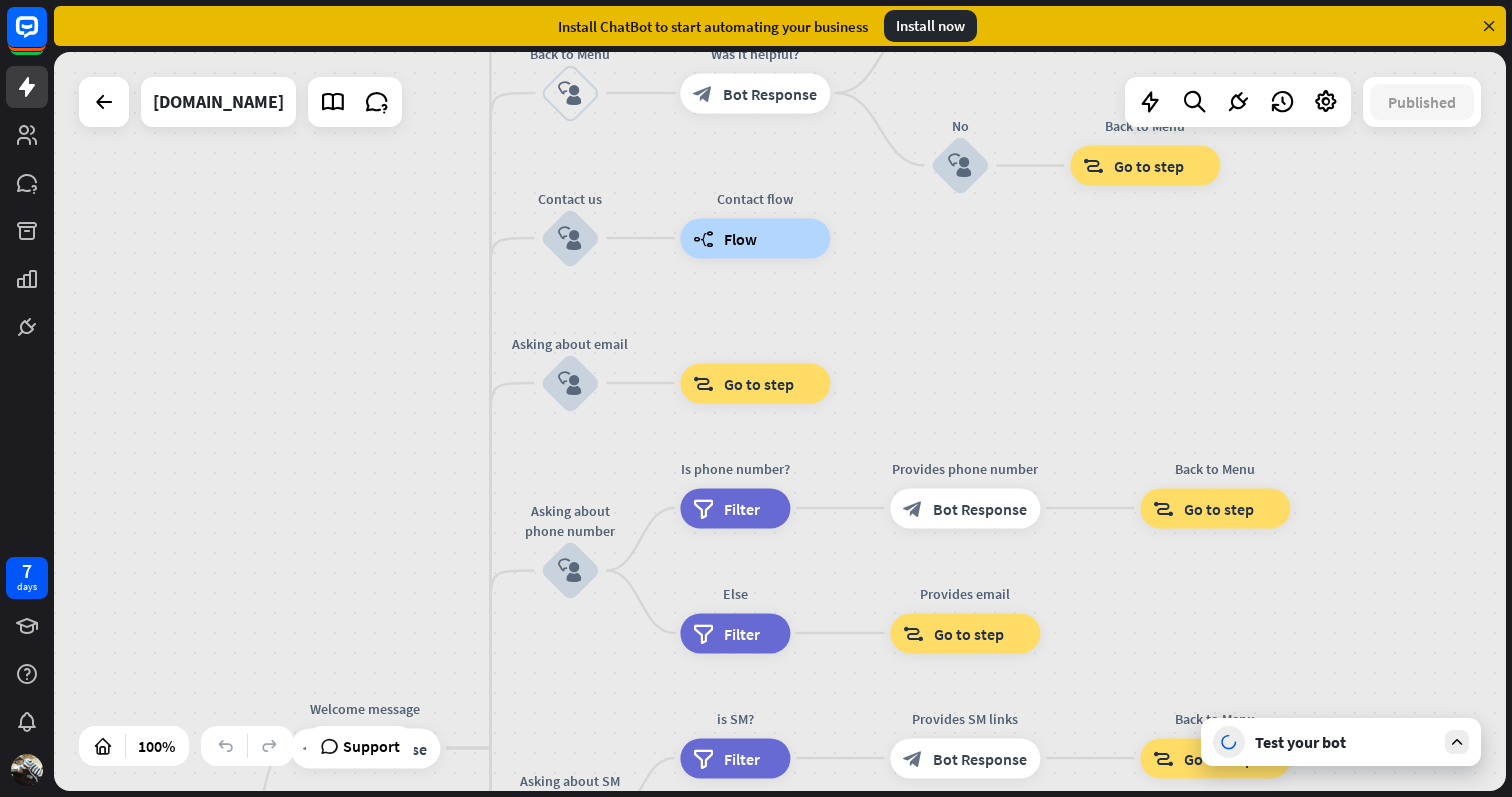 drag, startPoint x: 403, startPoint y: 427, endPoint x: 392, endPoint y: 240, distance: 187.32326 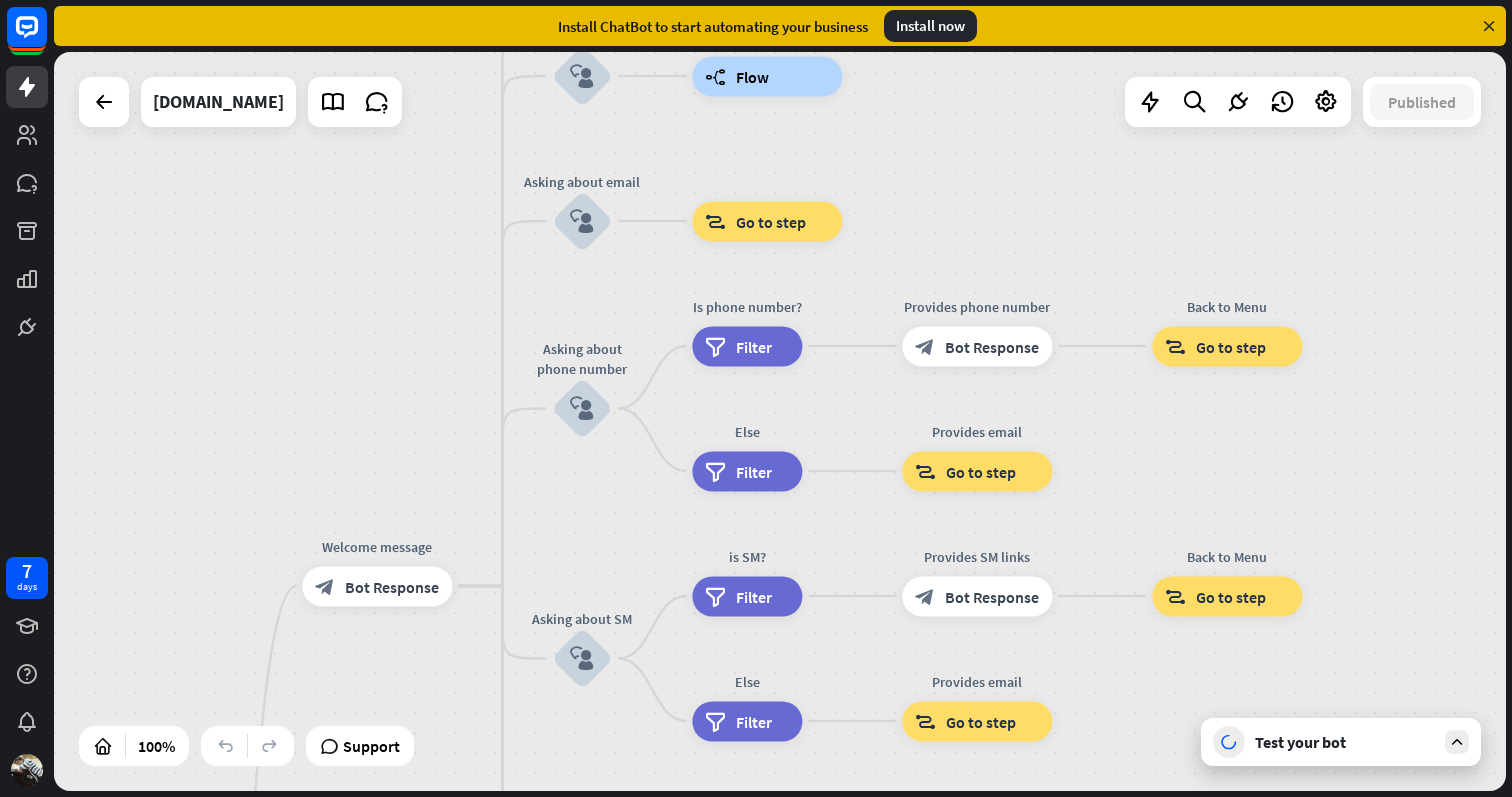 drag, startPoint x: 389, startPoint y: 394, endPoint x: 401, endPoint y: 232, distance: 162.44383 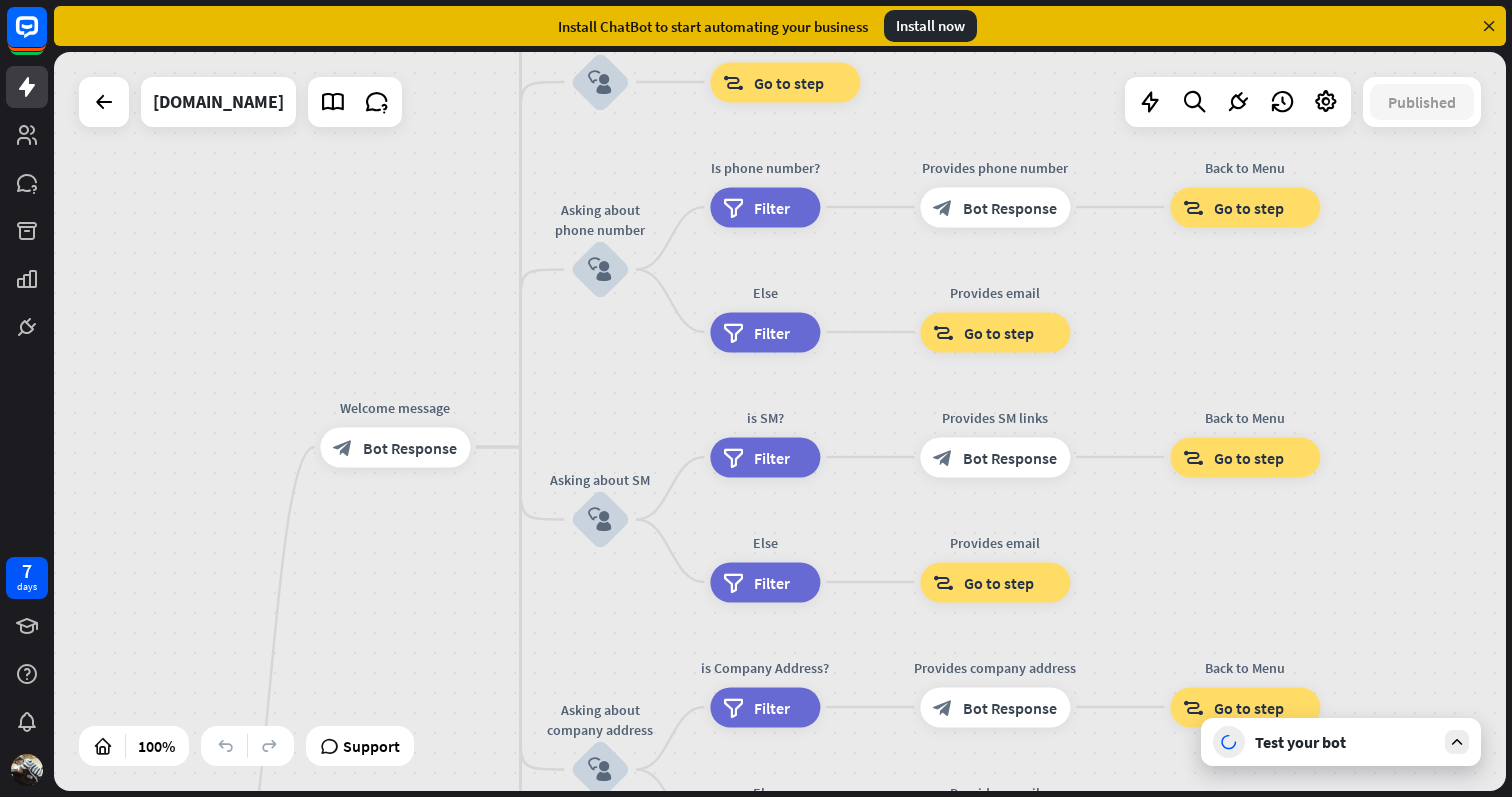 drag, startPoint x: 402, startPoint y: 377, endPoint x: 420, endPoint y: 238, distance: 140.16063 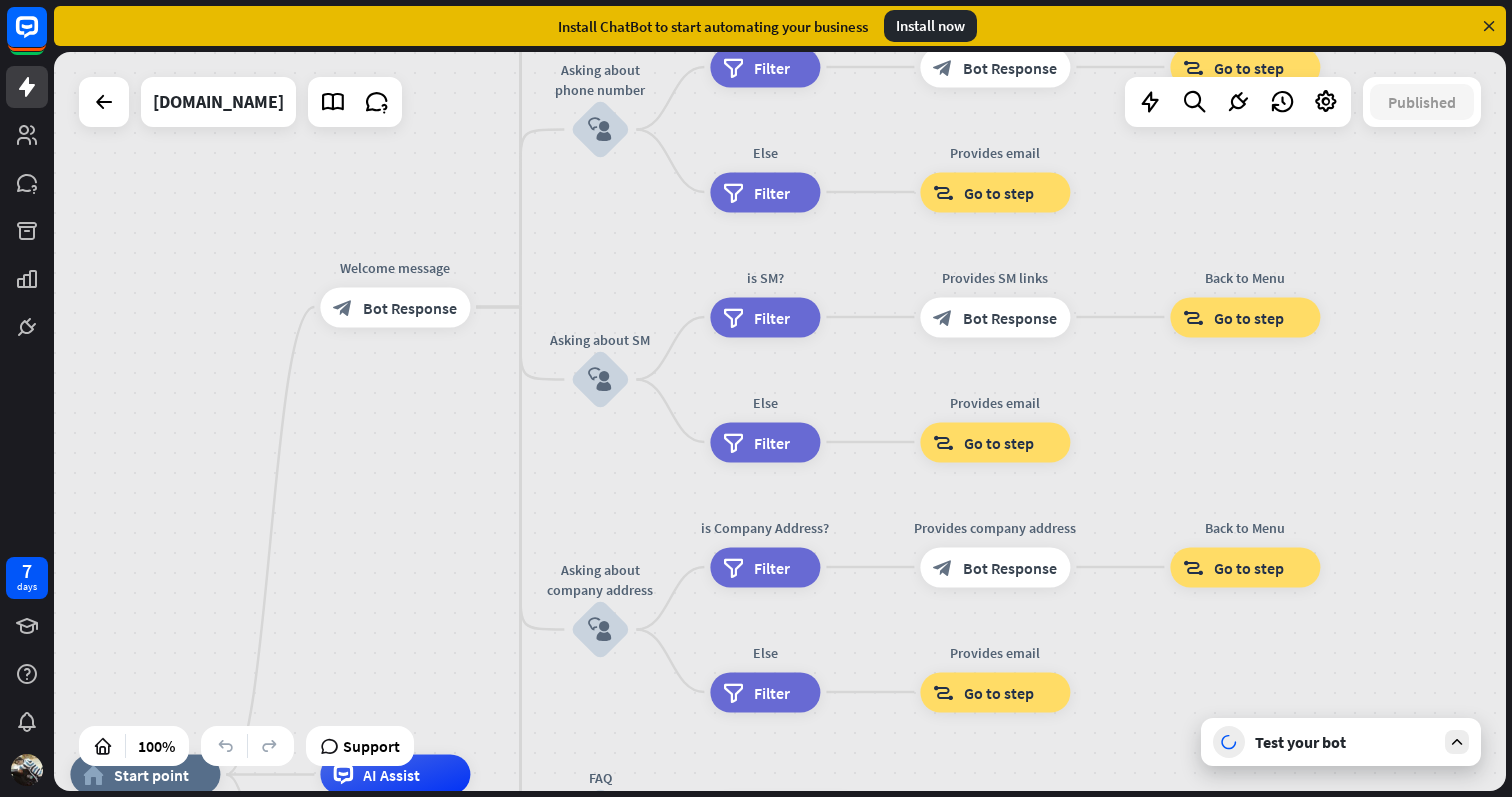 drag, startPoint x: 331, startPoint y: 349, endPoint x: 331, endPoint y: 209, distance: 140 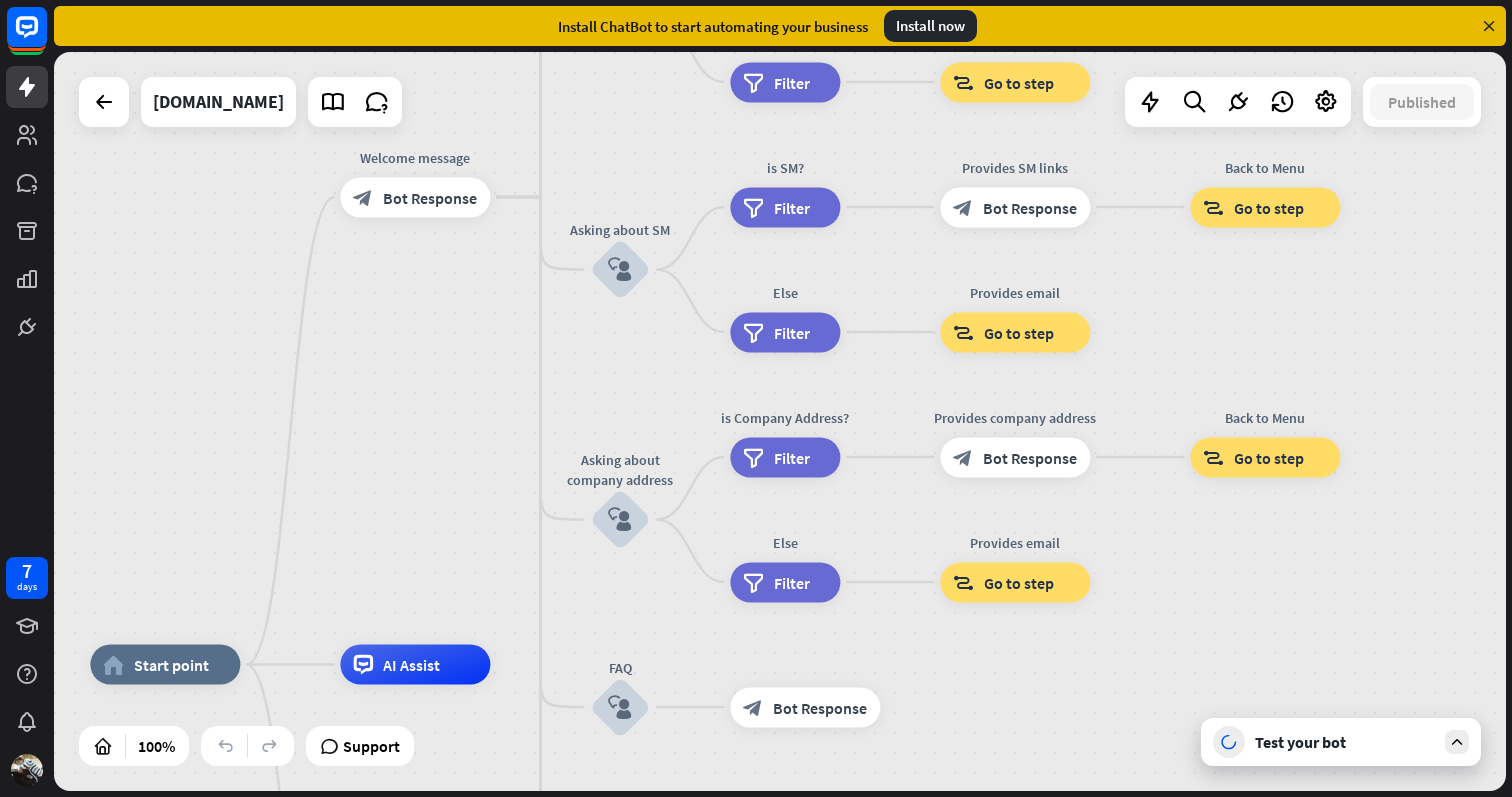 drag, startPoint x: 170, startPoint y: 394, endPoint x: 192, endPoint y: 278, distance: 118.06778 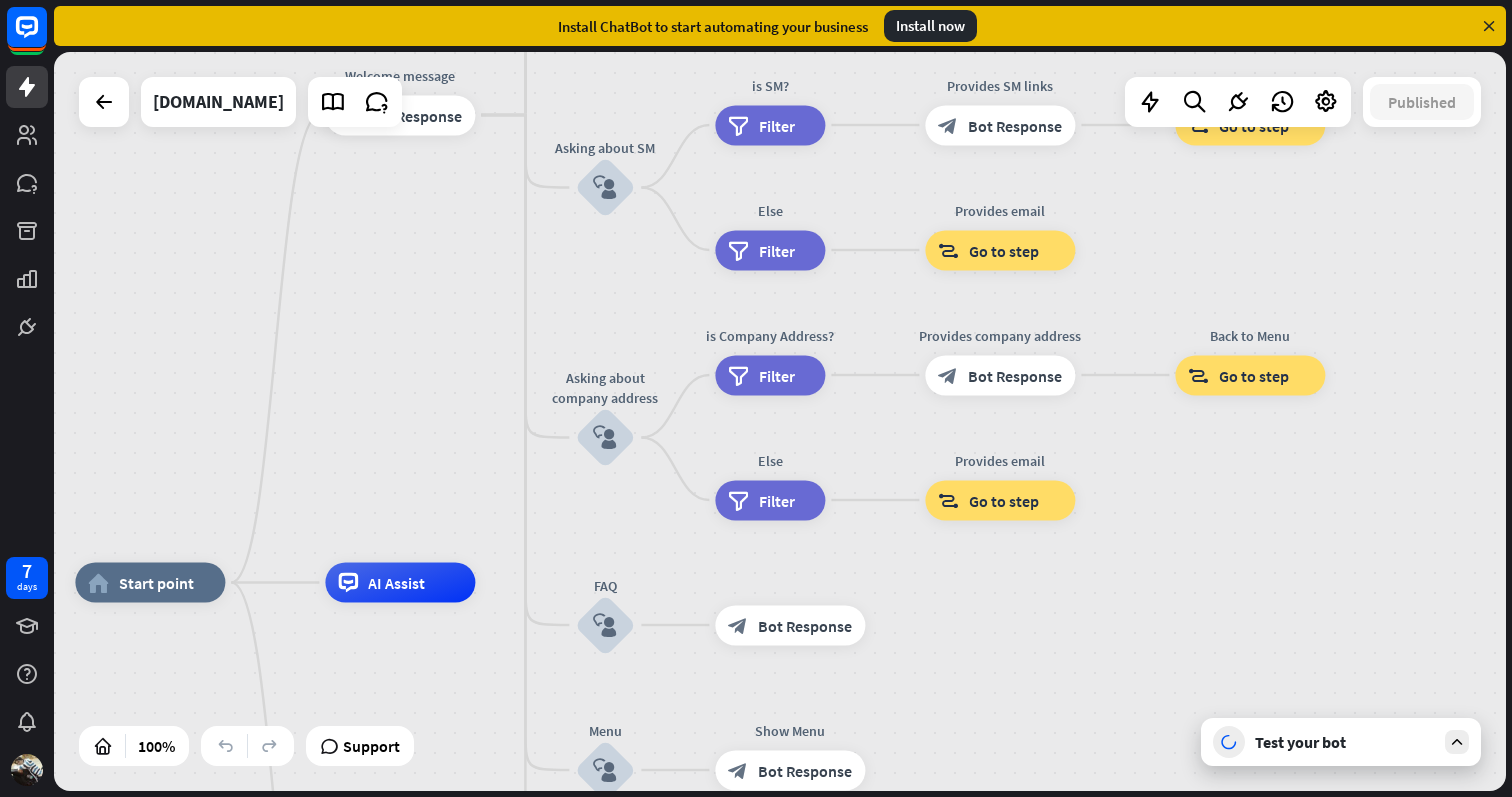 drag, startPoint x: 180, startPoint y: 366, endPoint x: 163, endPoint y: 289, distance: 78.854294 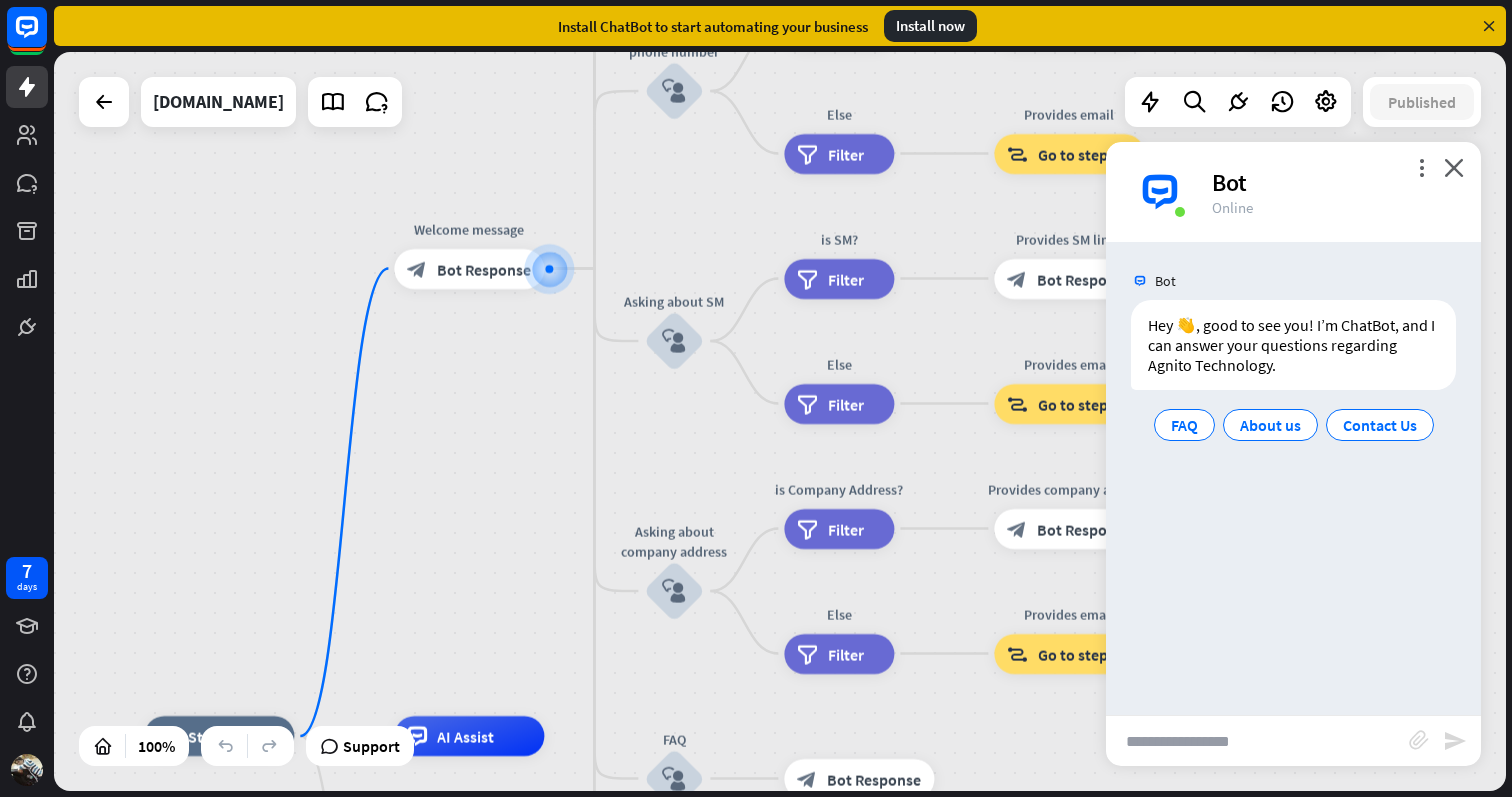 click at bounding box center [1257, 741] 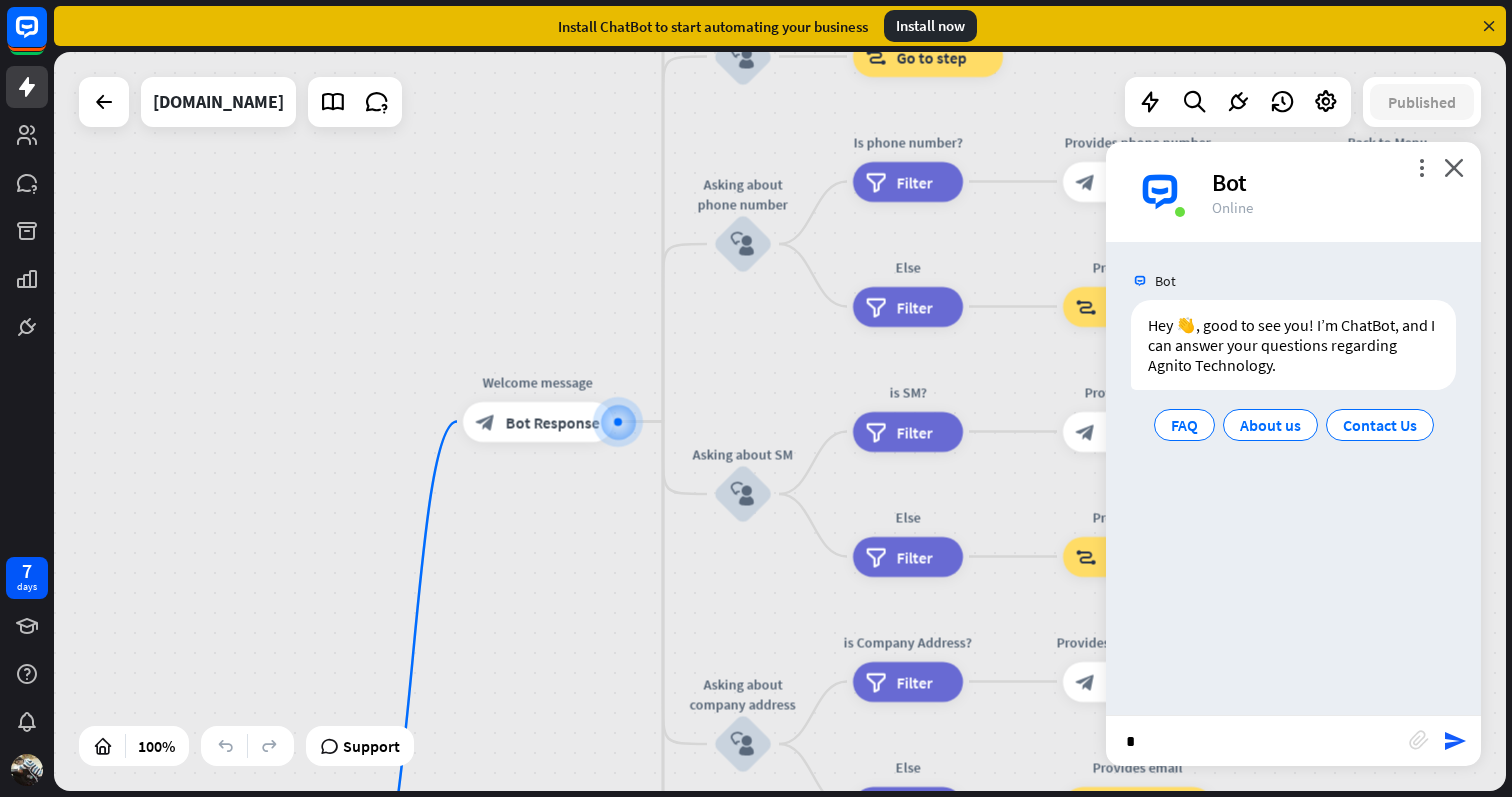 type on "**" 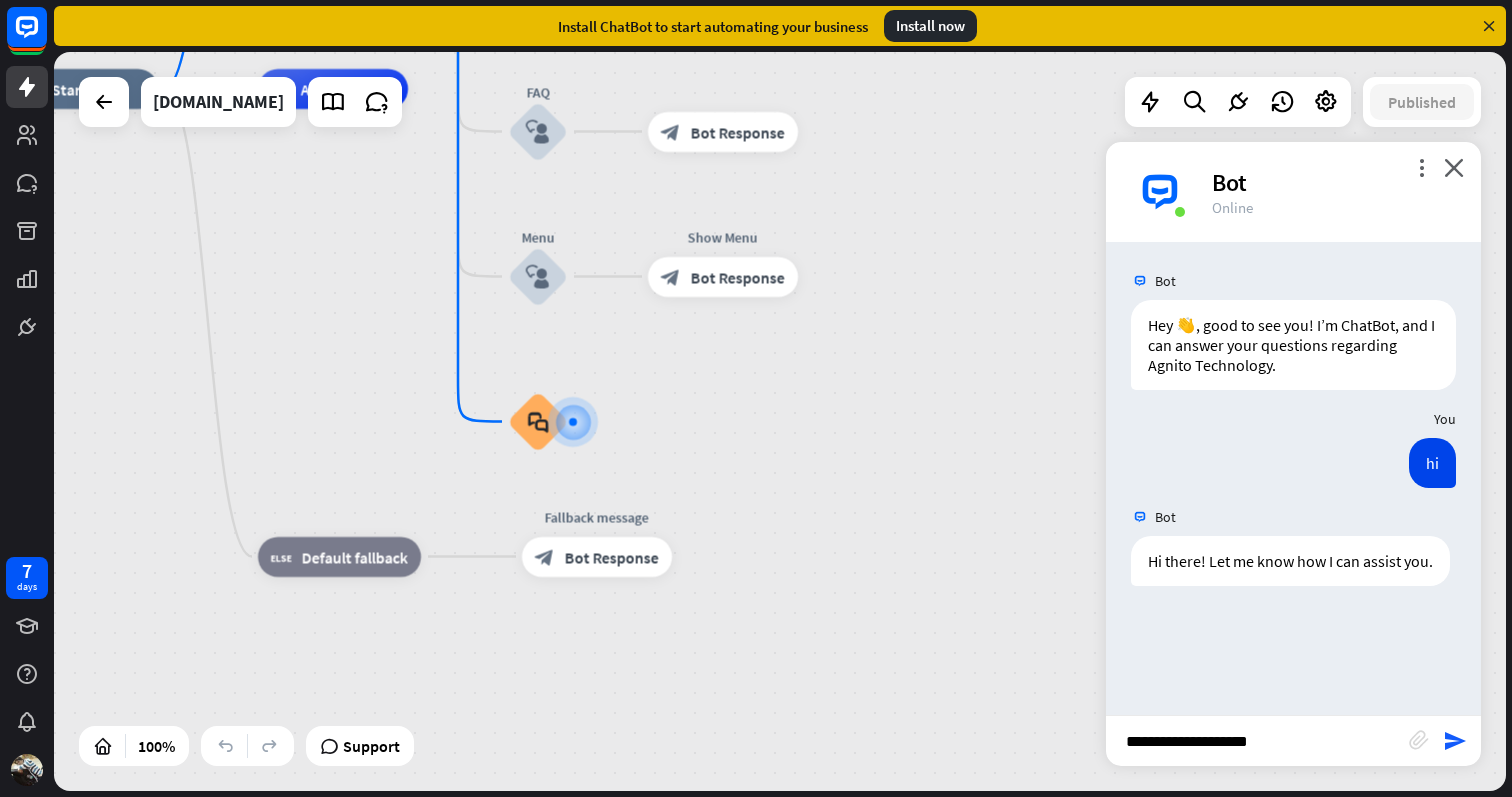 type on "**********" 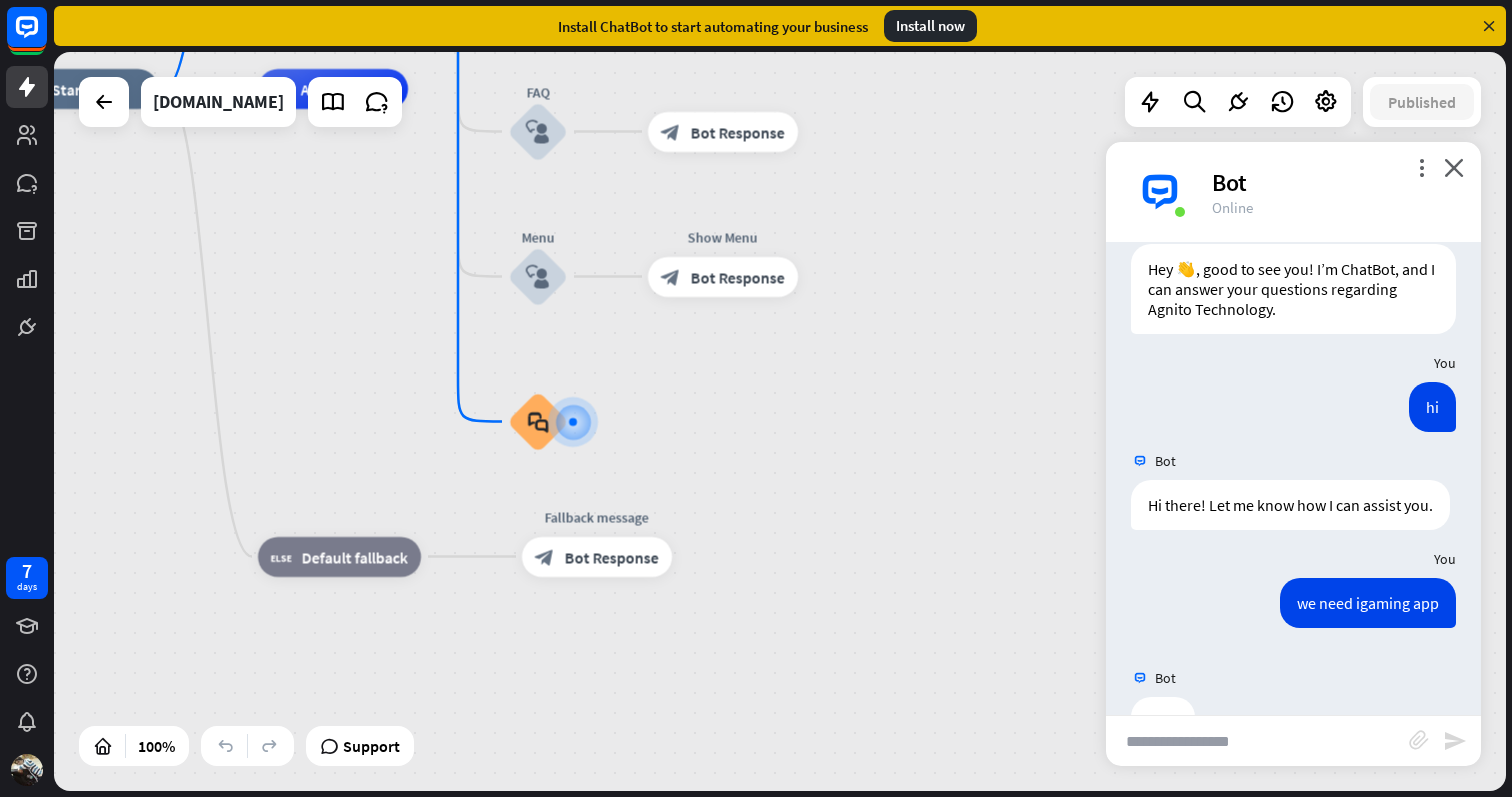 scroll, scrollTop: 118, scrollLeft: 0, axis: vertical 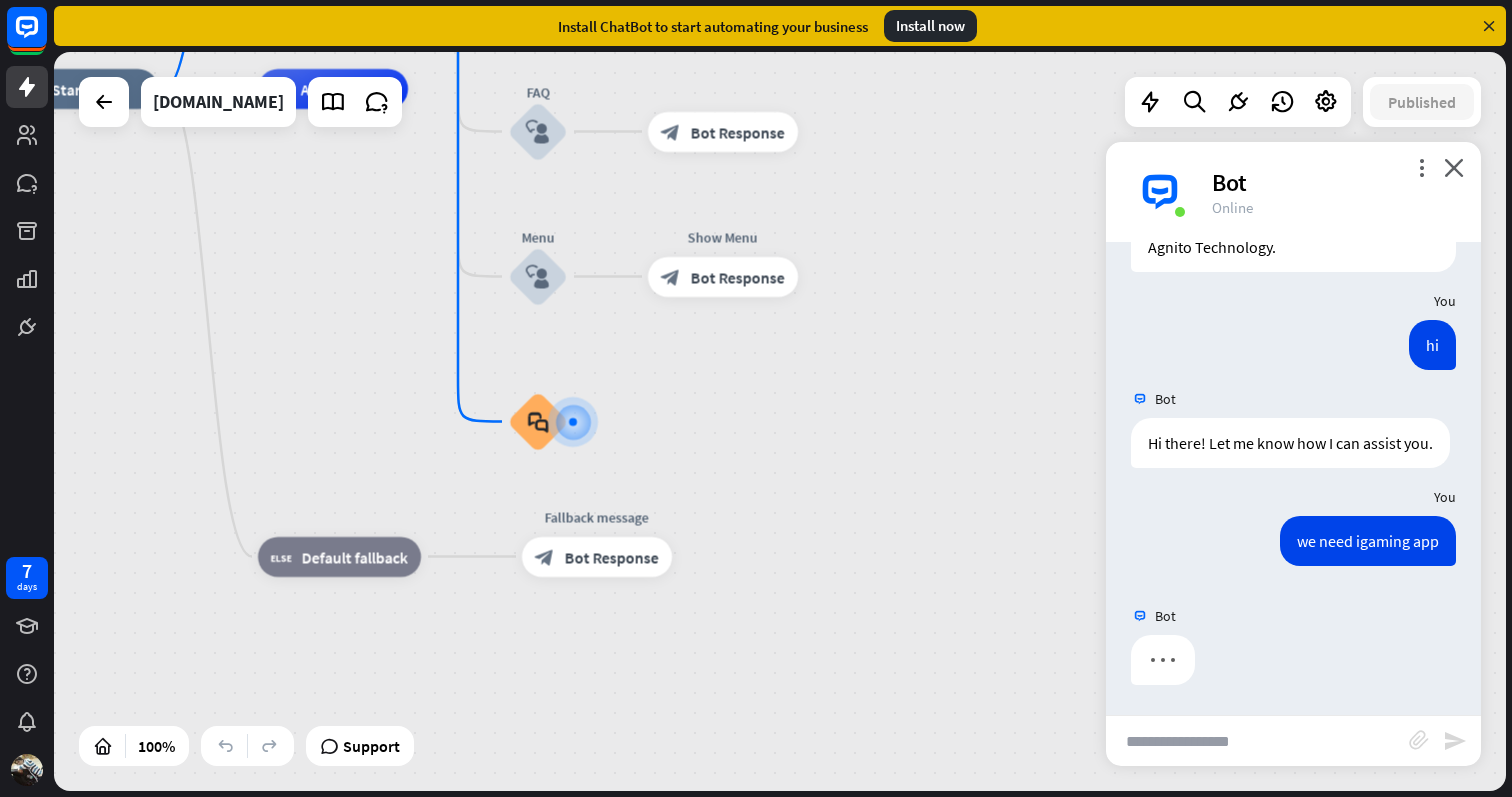 click at bounding box center [1257, 741] 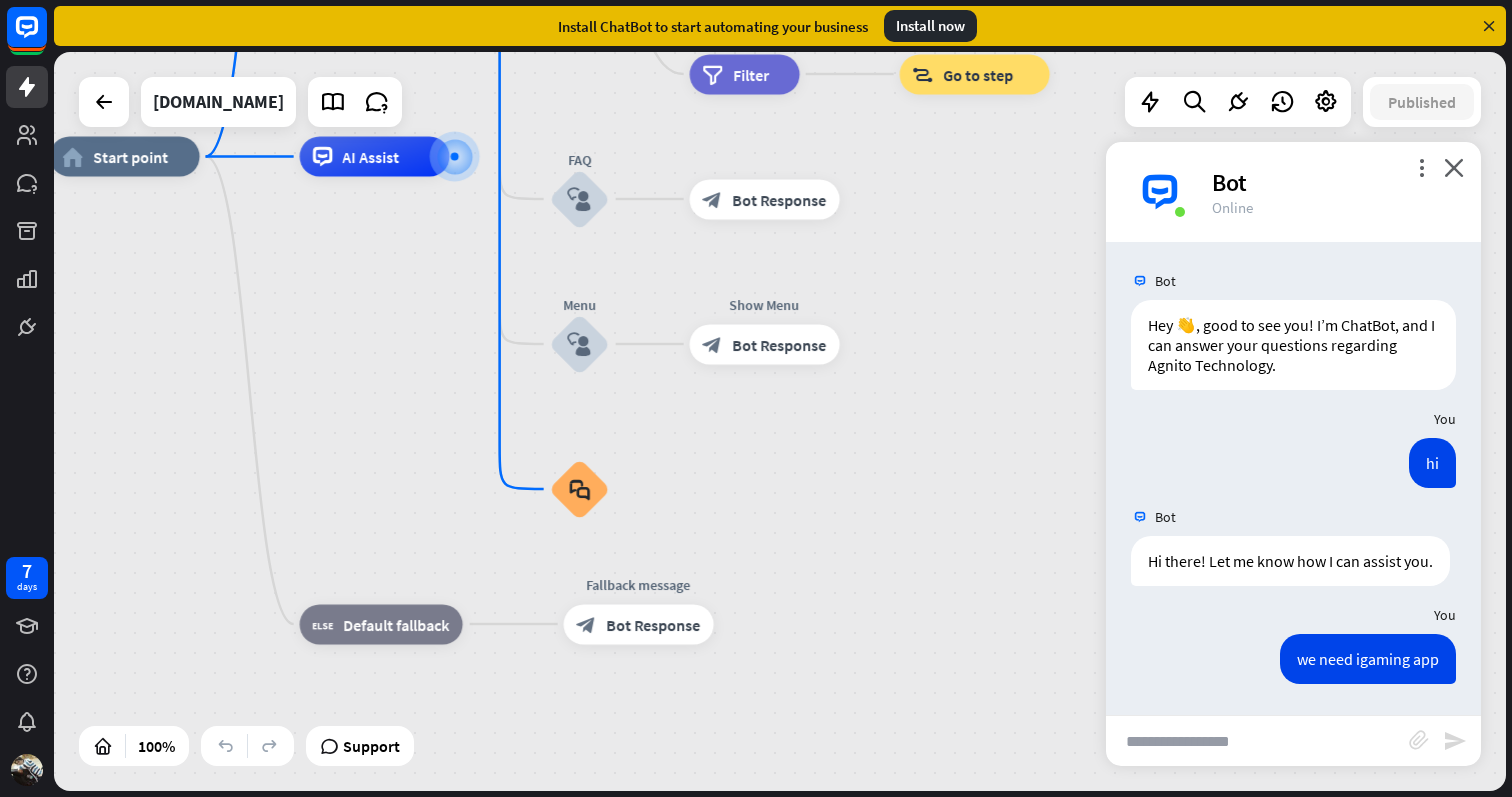 scroll, scrollTop: 677, scrollLeft: 0, axis: vertical 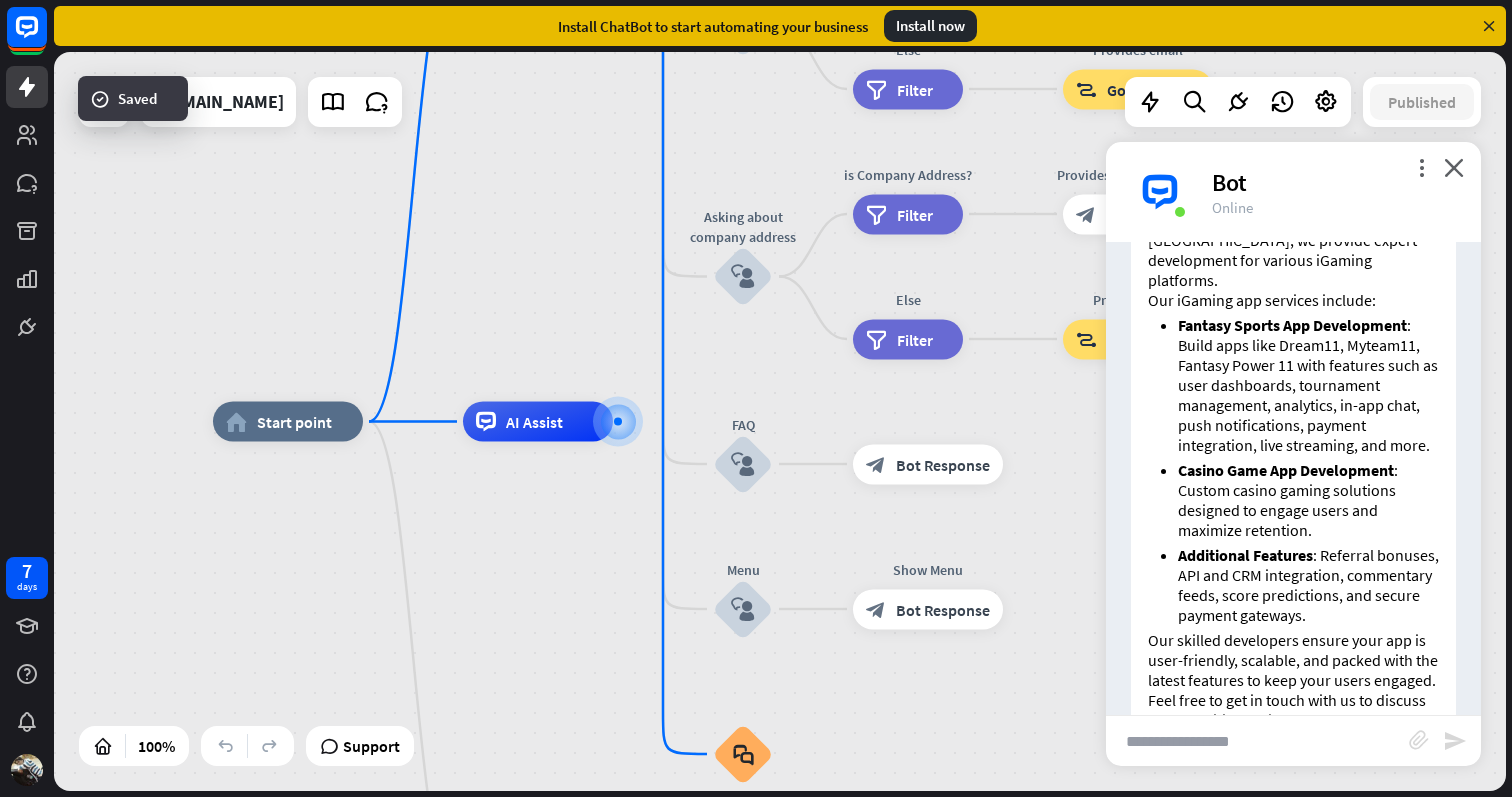 click on "Fantasy Sports App Development : Build apps like Dream11, Myteam11, Fantasy Power 11 with features such as user dashboards, tournament management, analytics, in-app chat, push notifications, payment integration, live streaming, and more." at bounding box center (1308, 385) 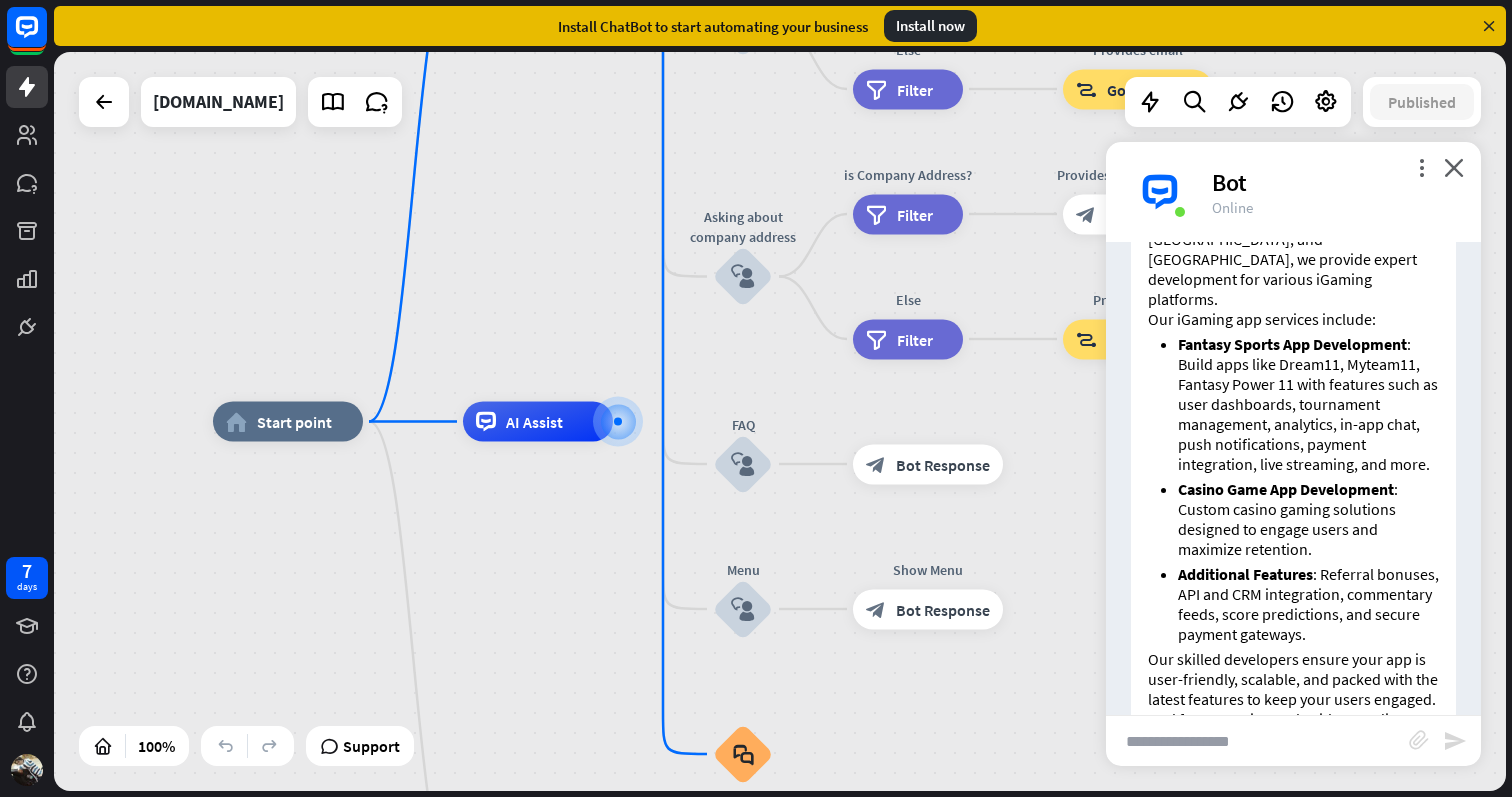 scroll, scrollTop: 677, scrollLeft: 0, axis: vertical 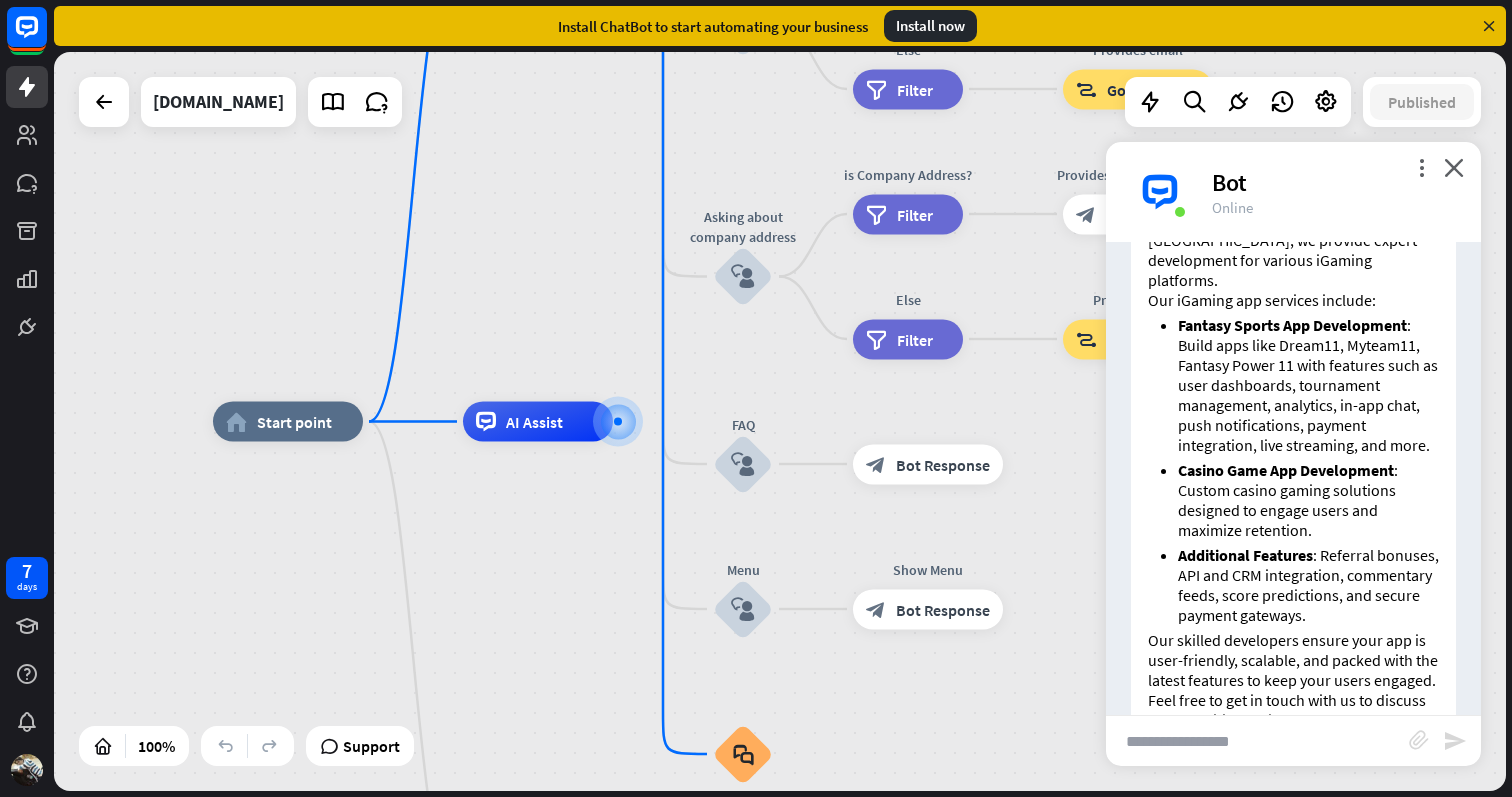 click at bounding box center (1257, 741) 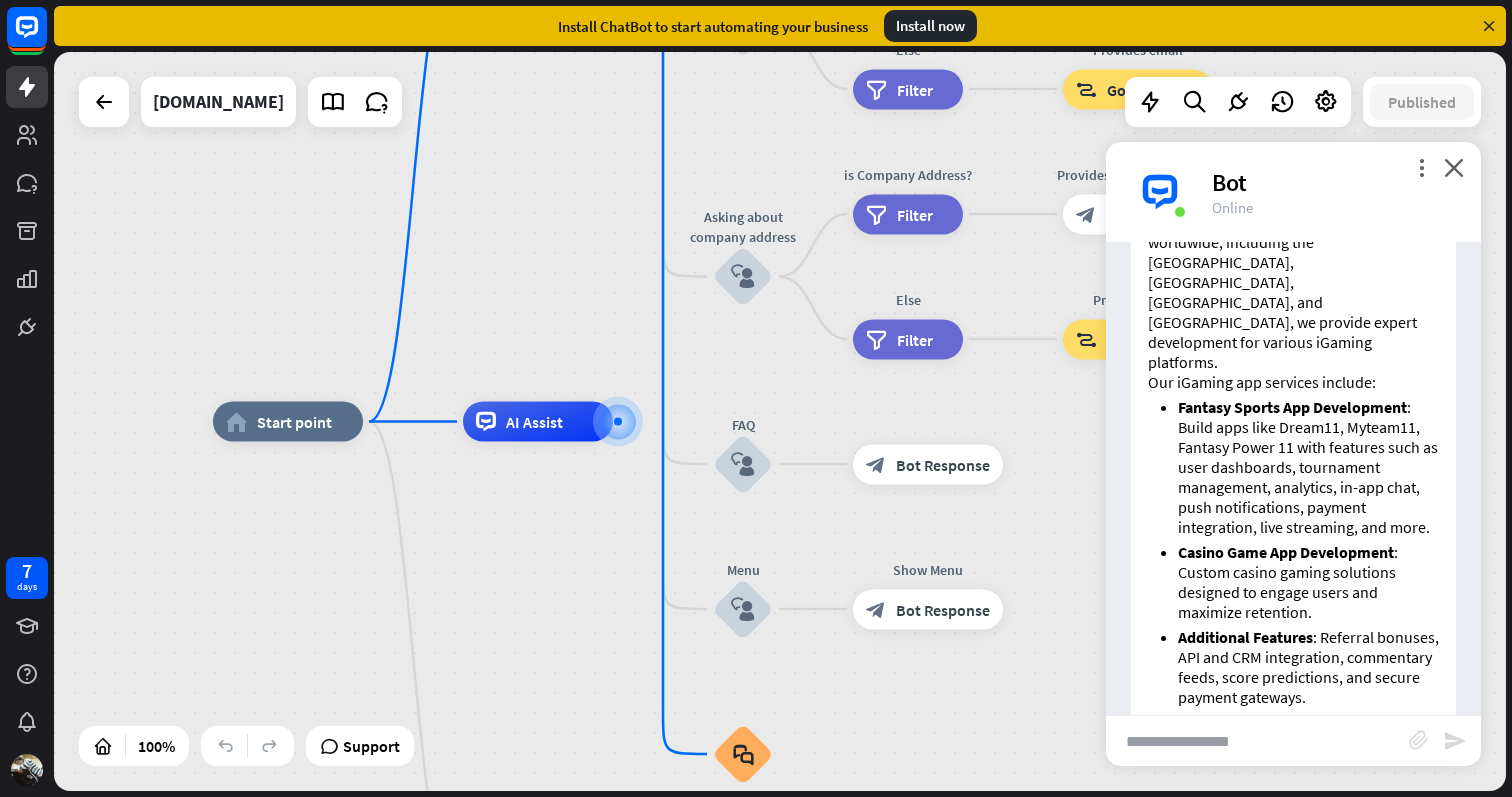 scroll, scrollTop: 677, scrollLeft: 0, axis: vertical 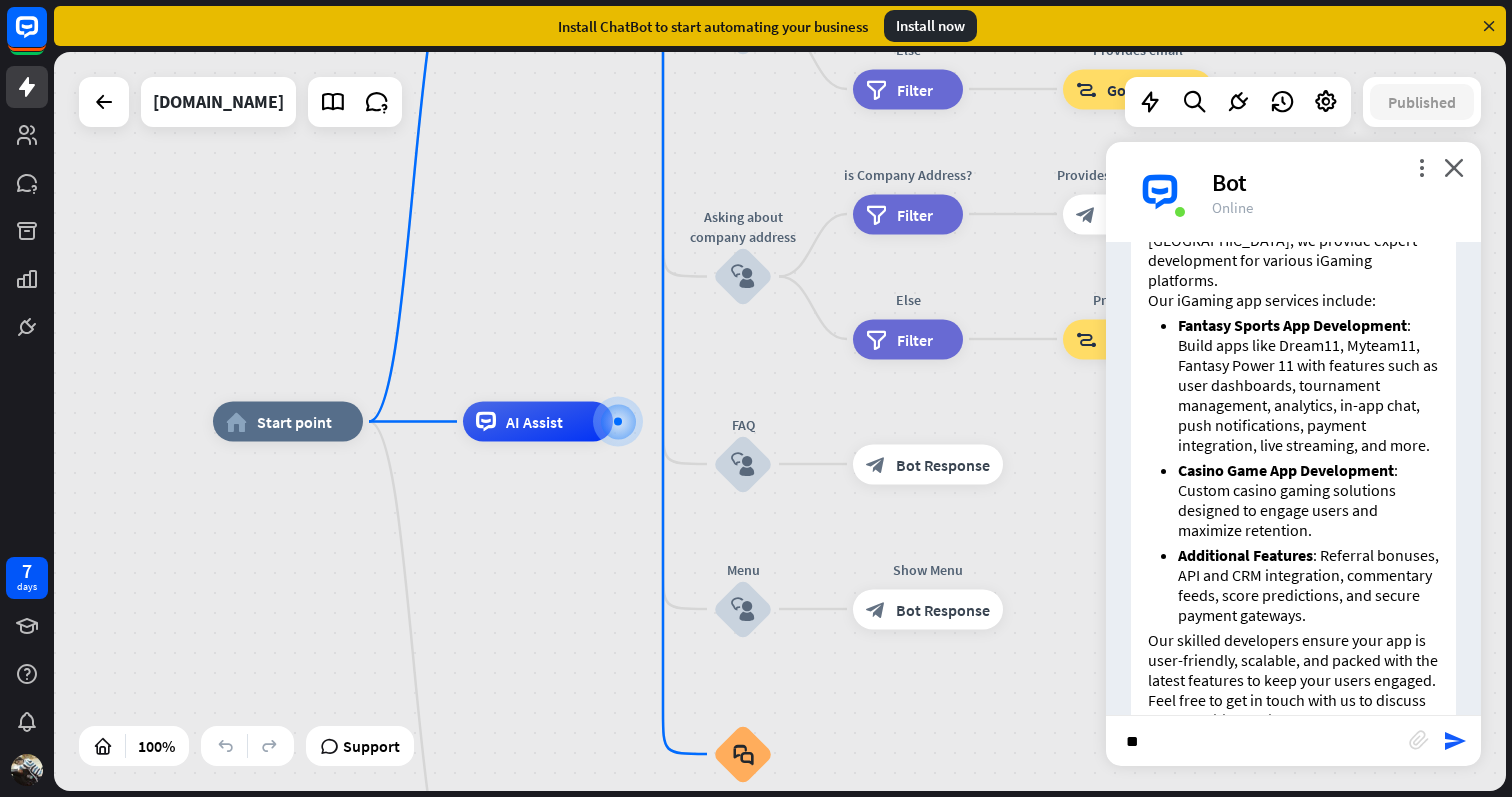 type on "*" 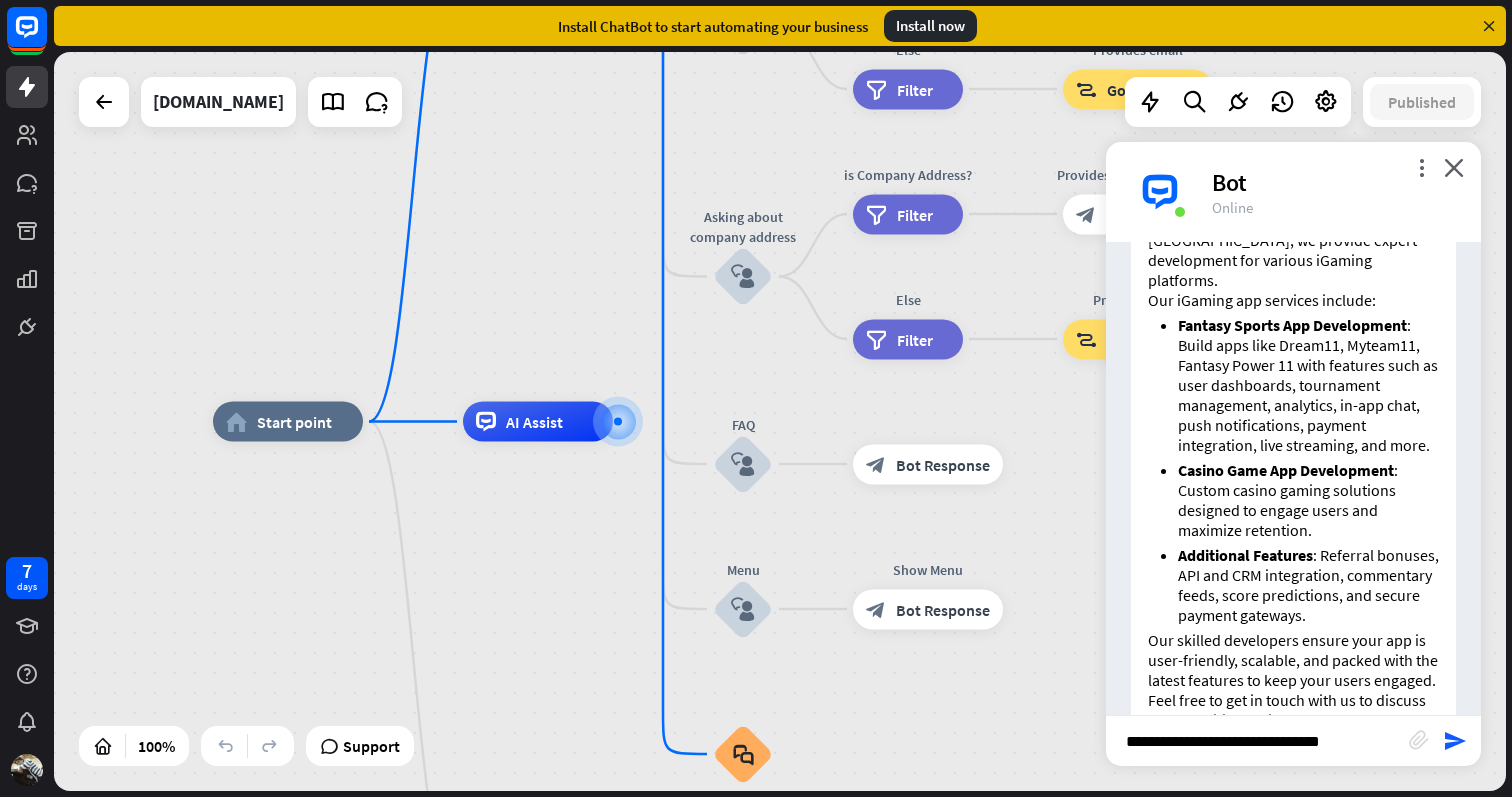 type on "**********" 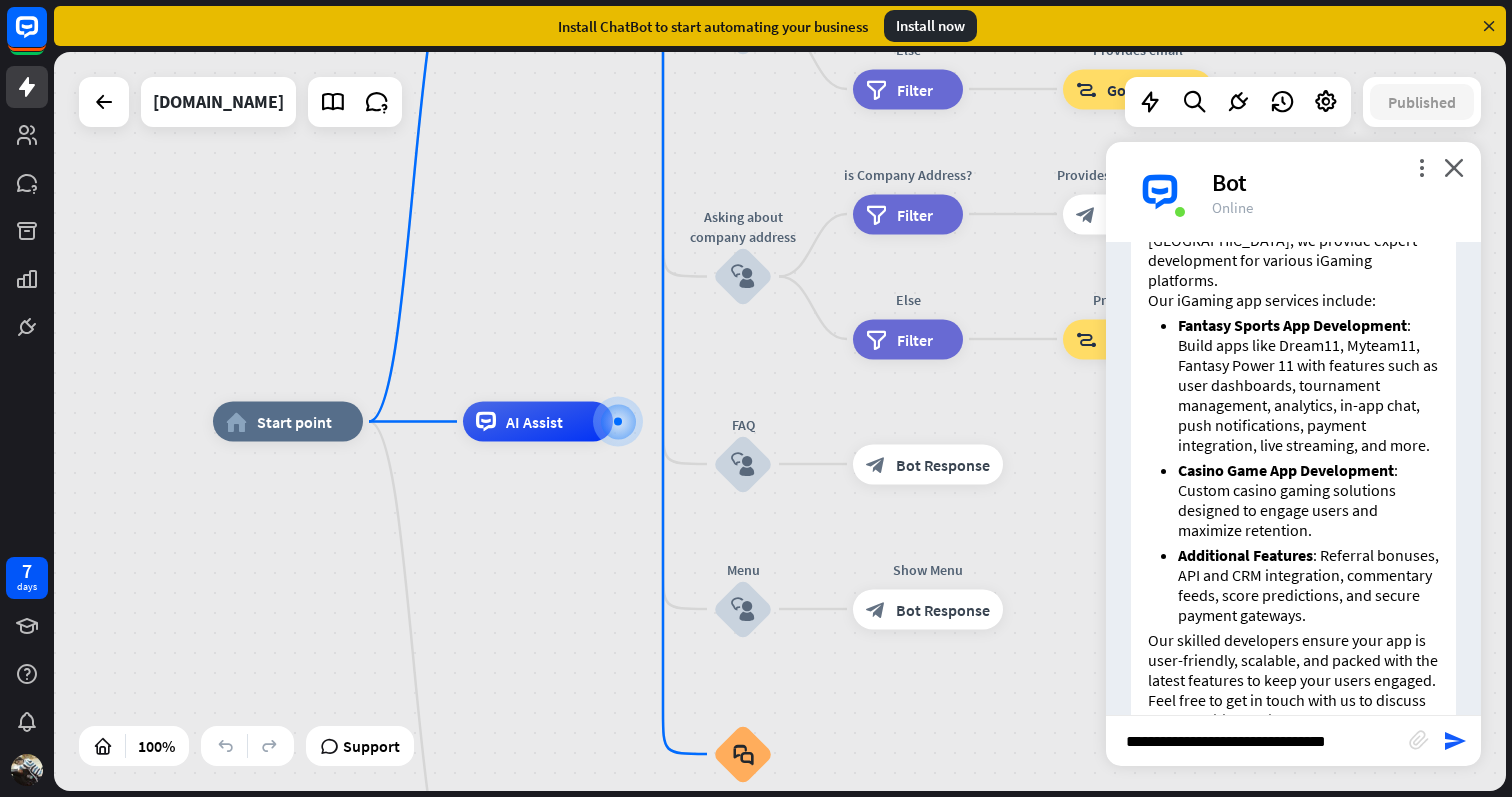 type 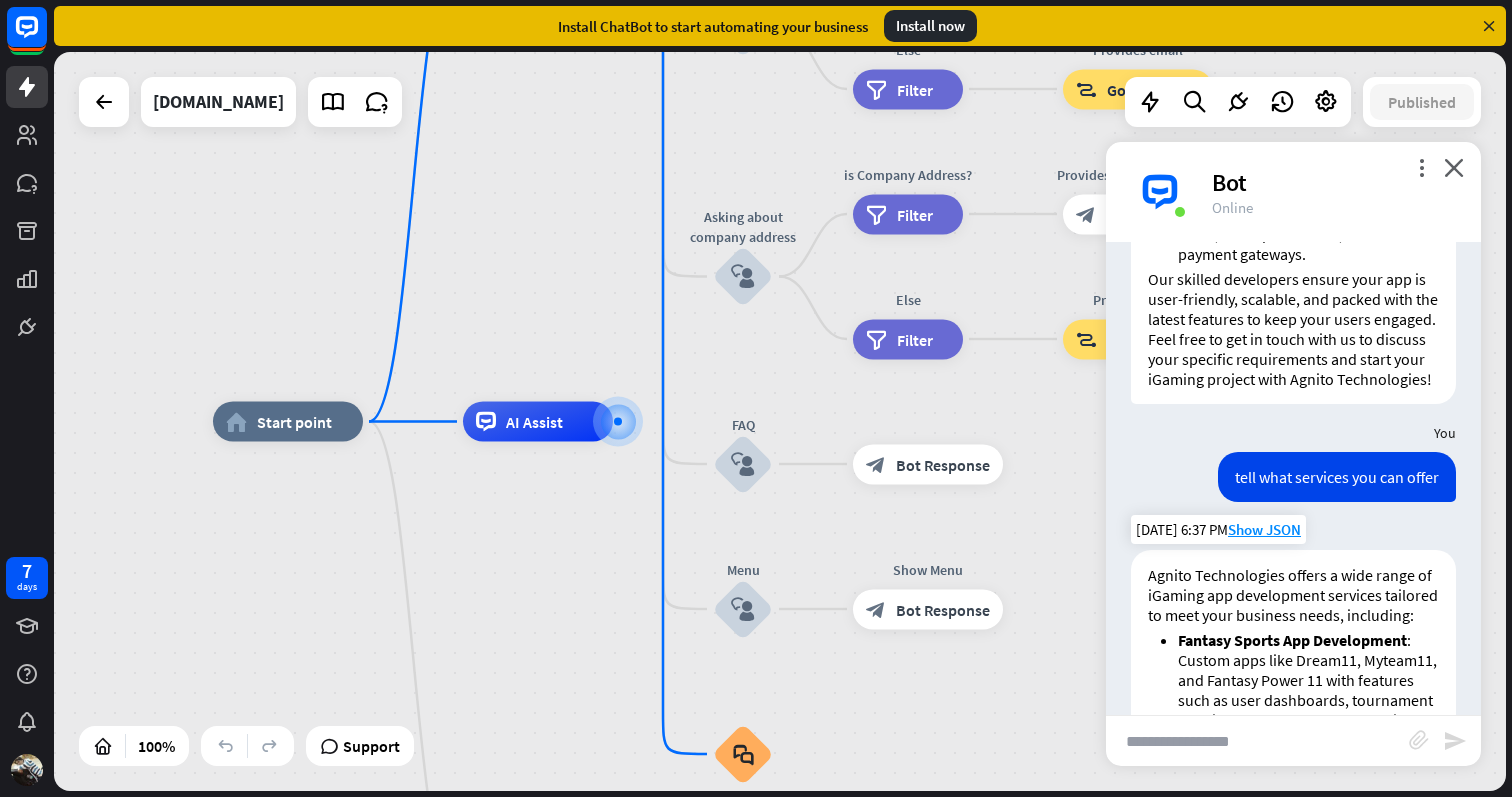 scroll, scrollTop: 1039, scrollLeft: 0, axis: vertical 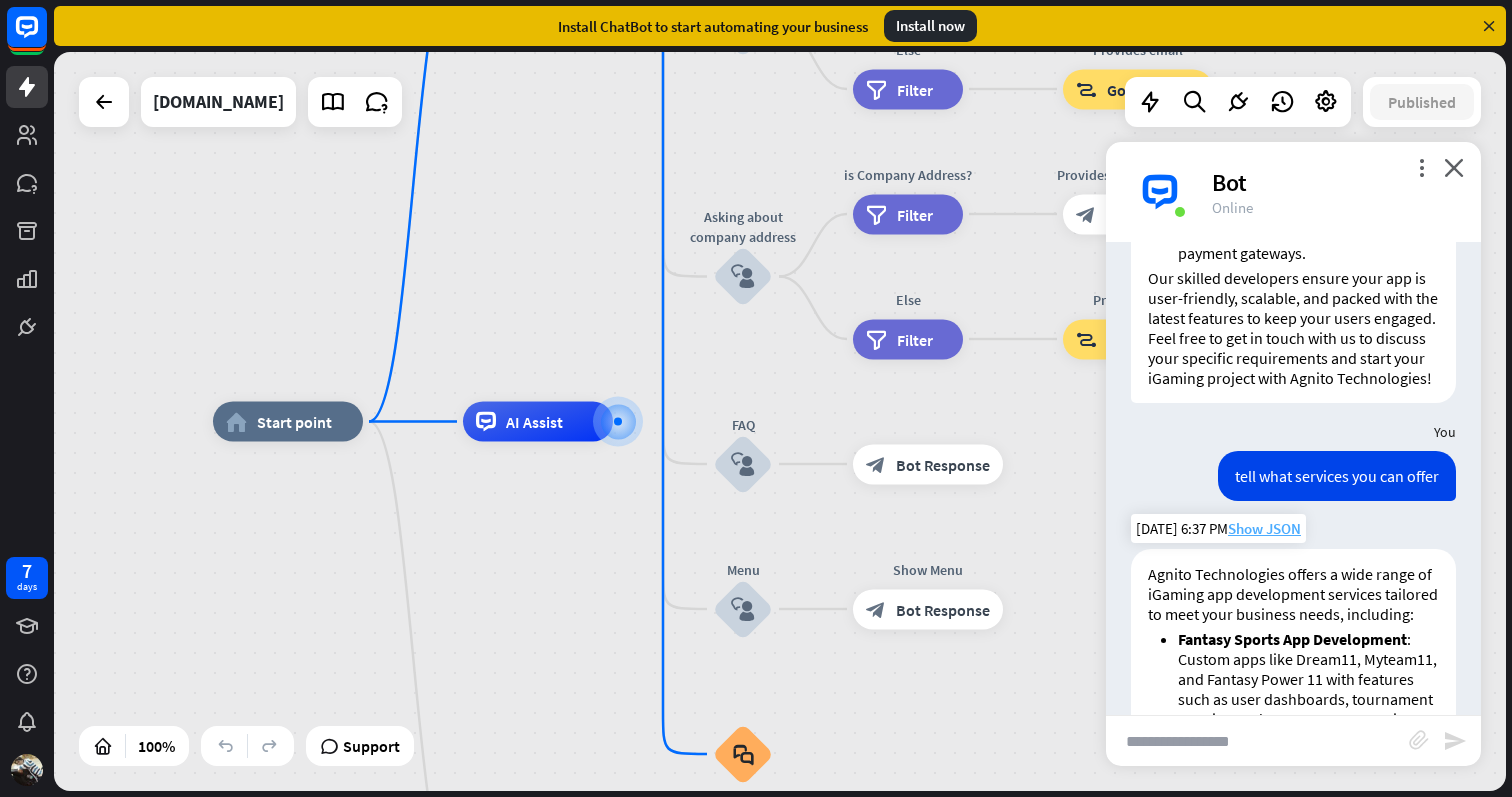 click on "Show JSON" at bounding box center (1264, 528) 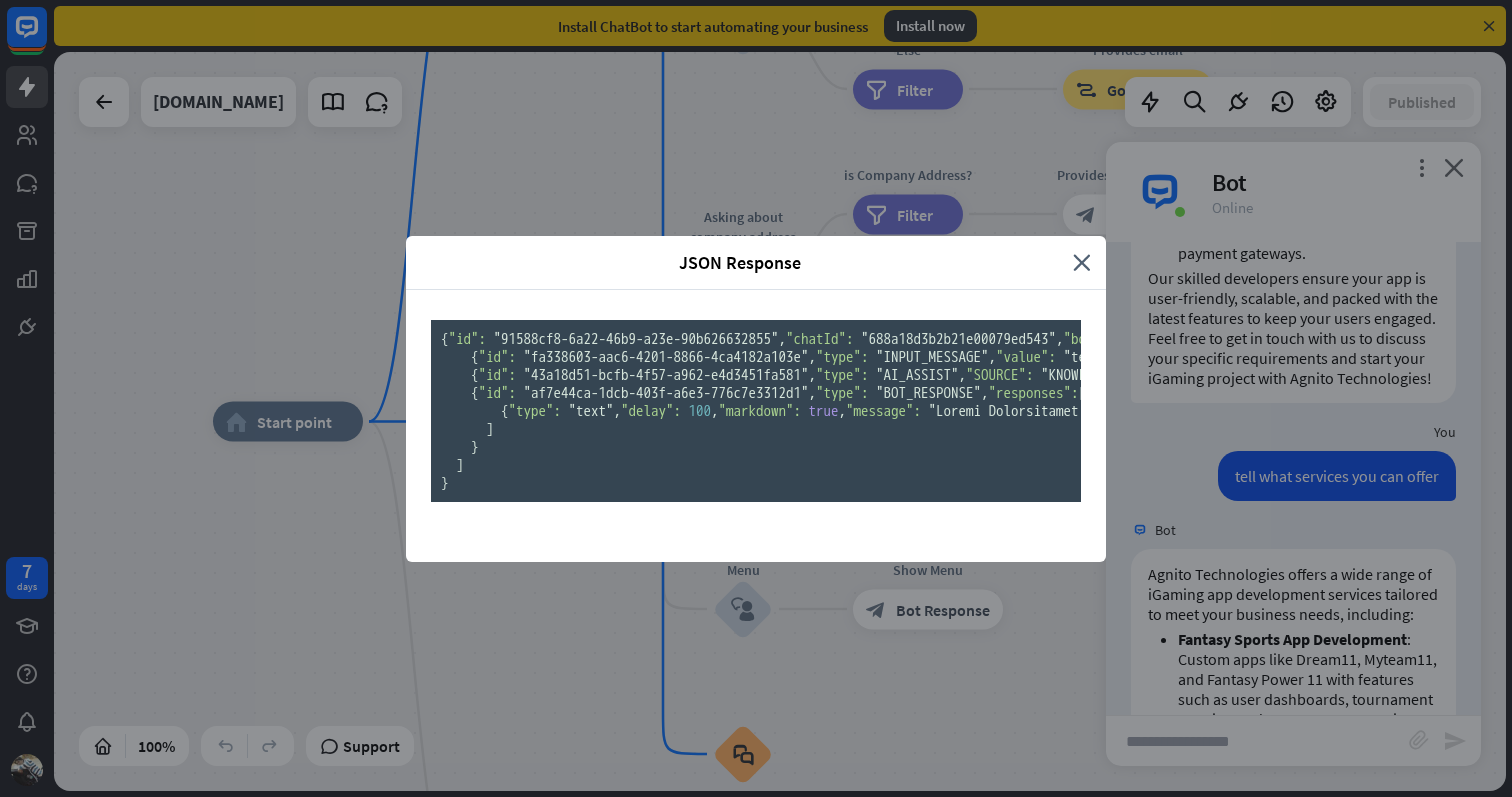 scroll, scrollTop: 0, scrollLeft: 0, axis: both 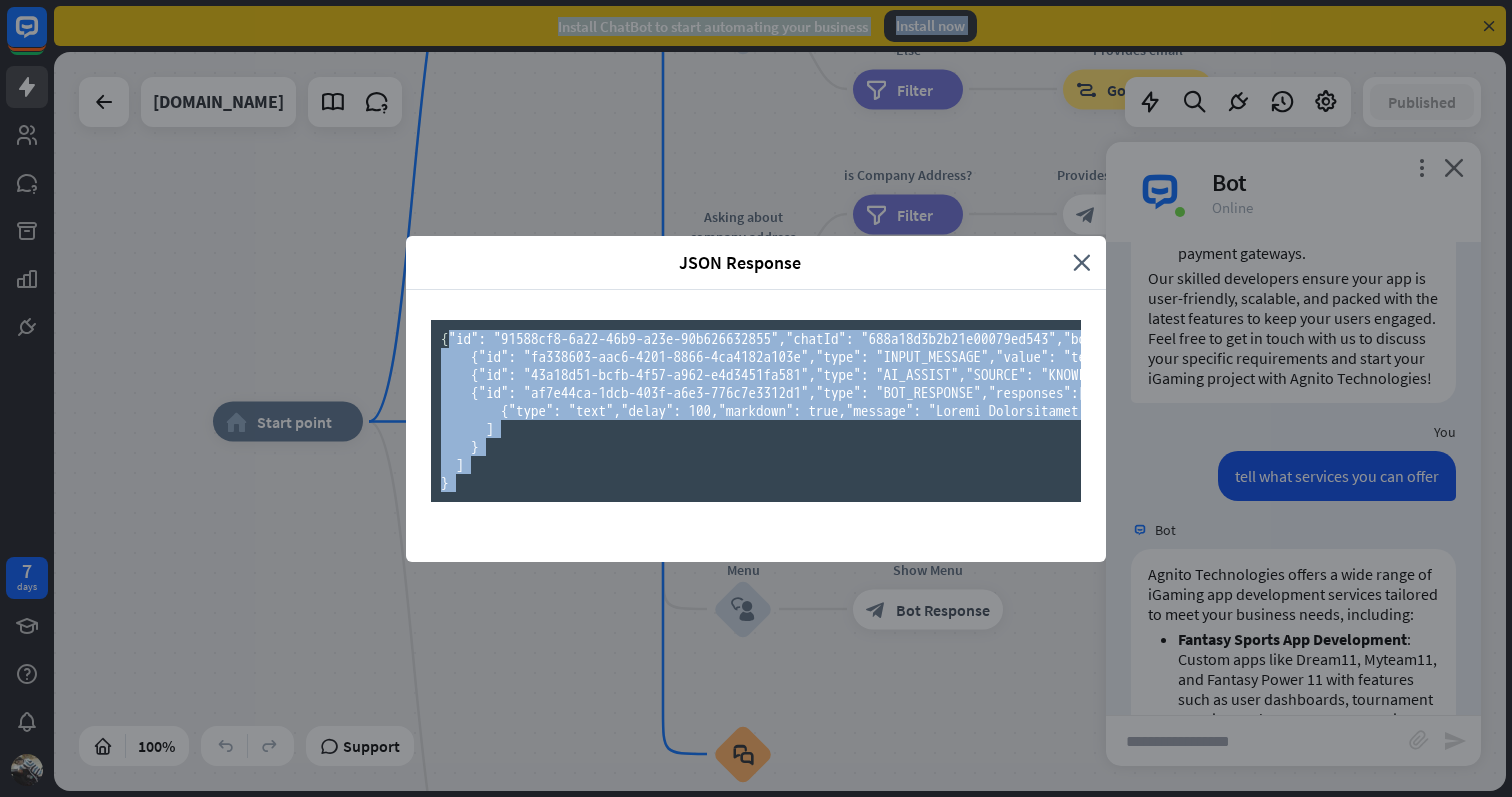 drag, startPoint x: 461, startPoint y: 169, endPoint x: 903, endPoint y: 697, distance: 688.58405 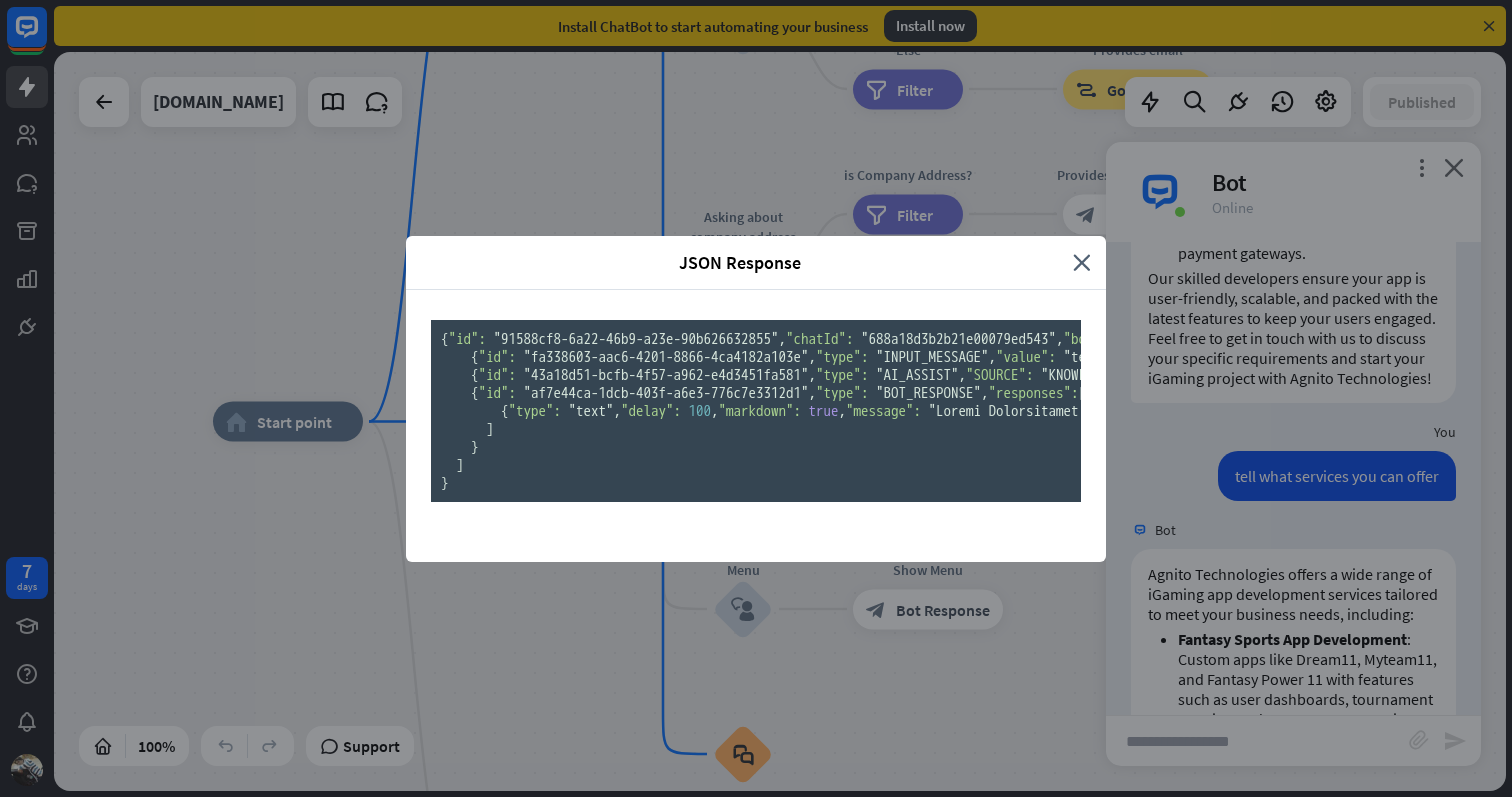 scroll, scrollTop: 0, scrollLeft: 0, axis: both 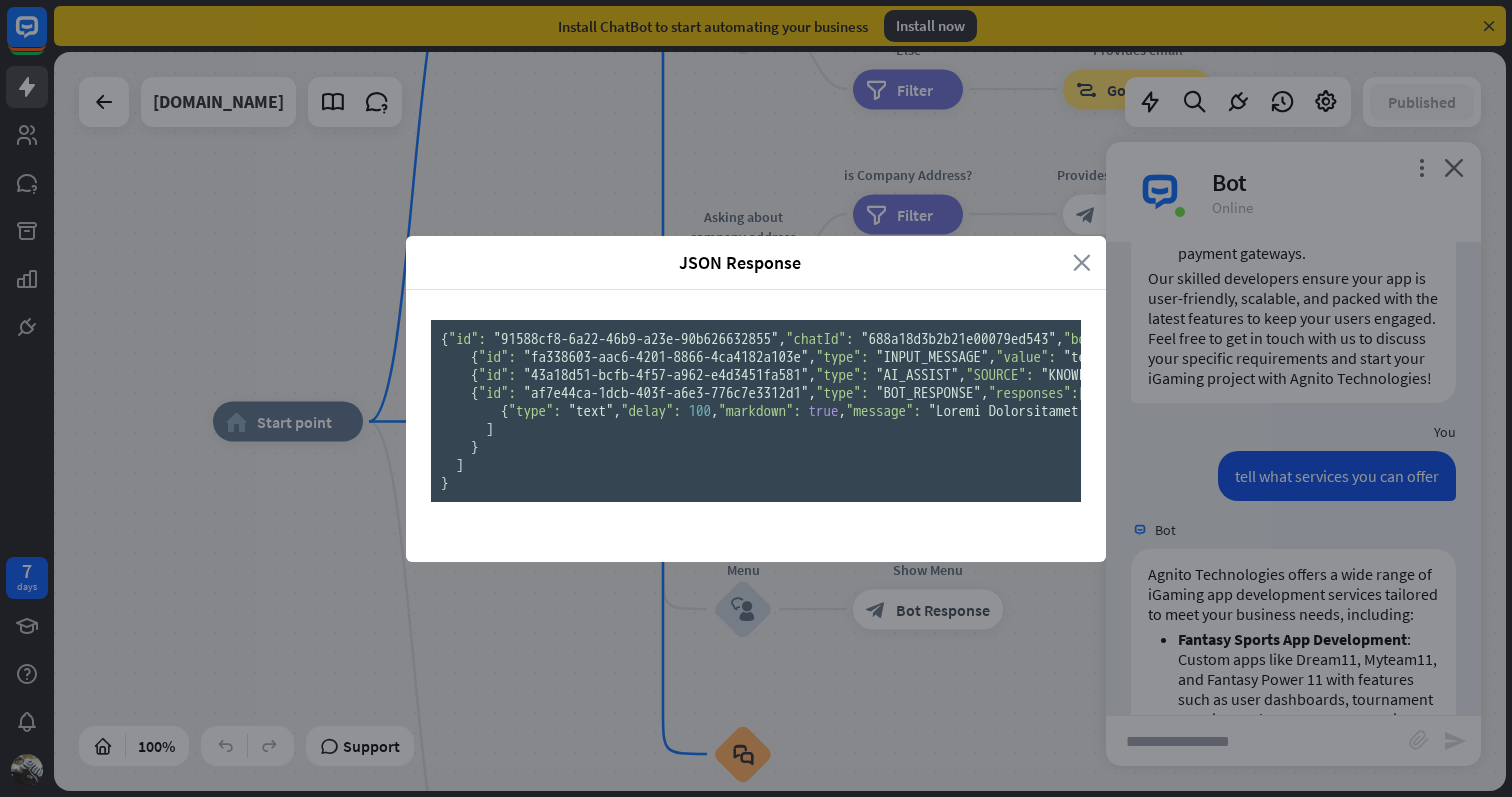click on "close" at bounding box center [1082, 262] 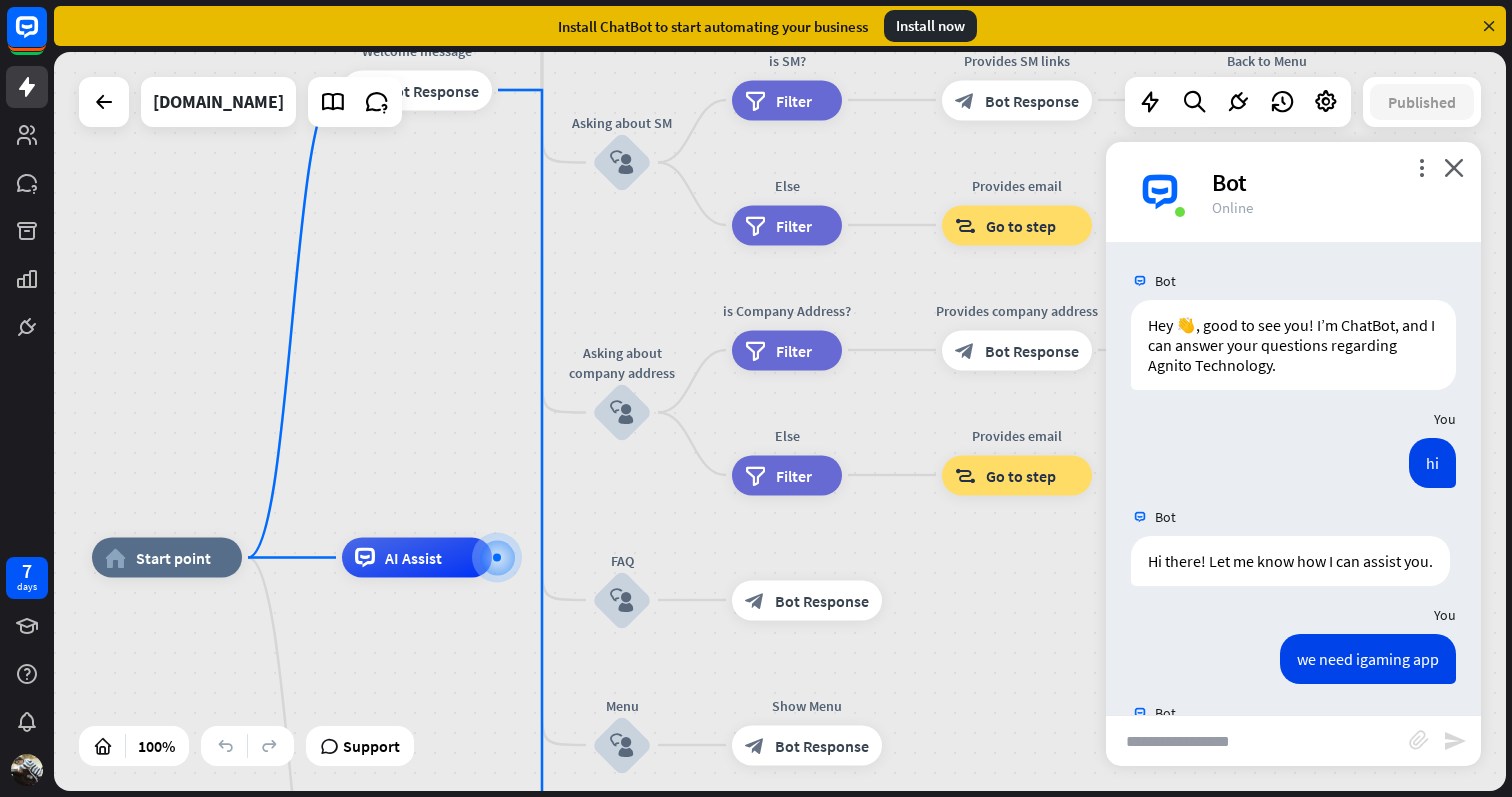 scroll, scrollTop: 1, scrollLeft: 0, axis: vertical 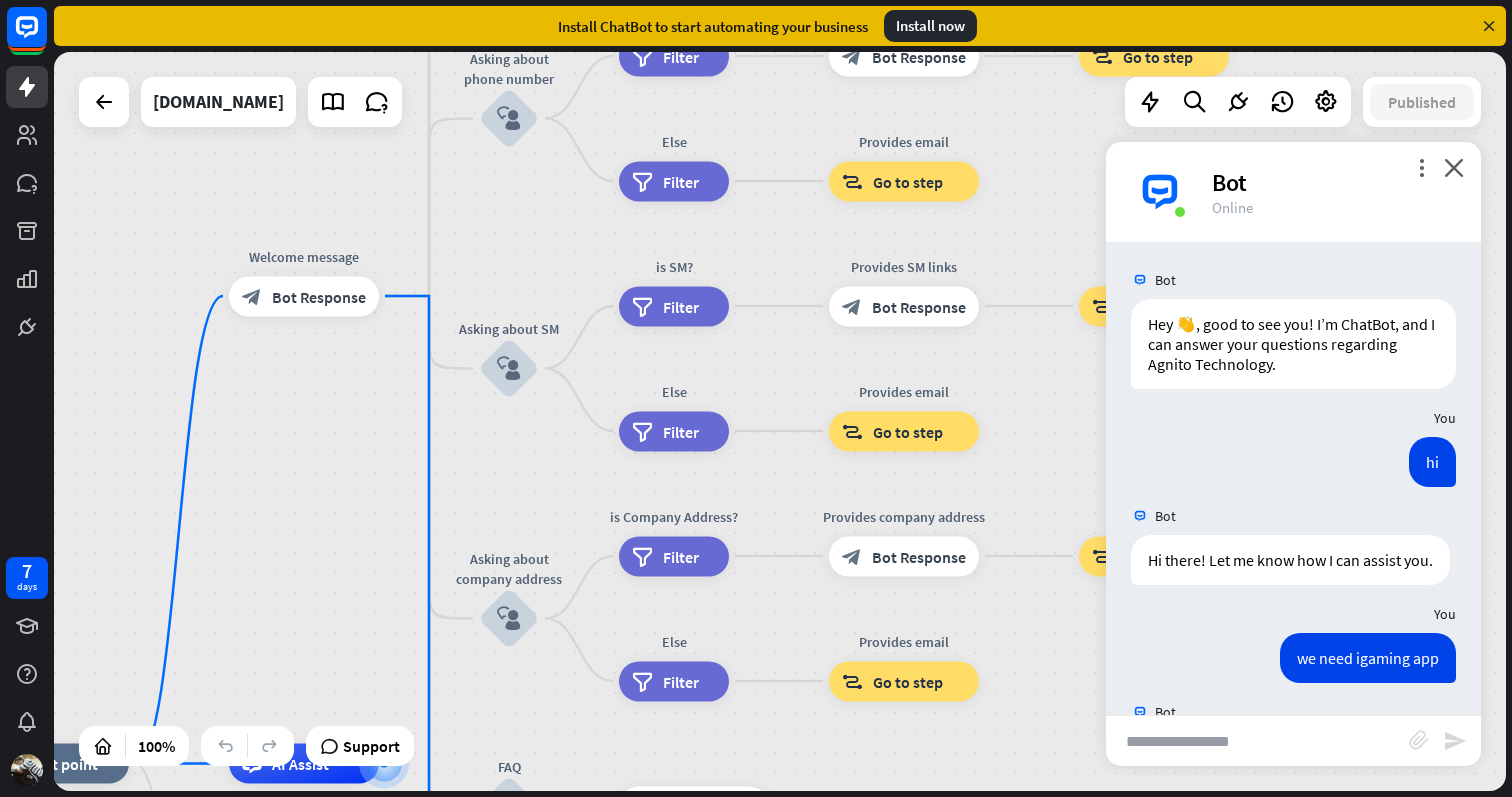 drag, startPoint x: 880, startPoint y: 410, endPoint x: 766, endPoint y: 608, distance: 228.47319 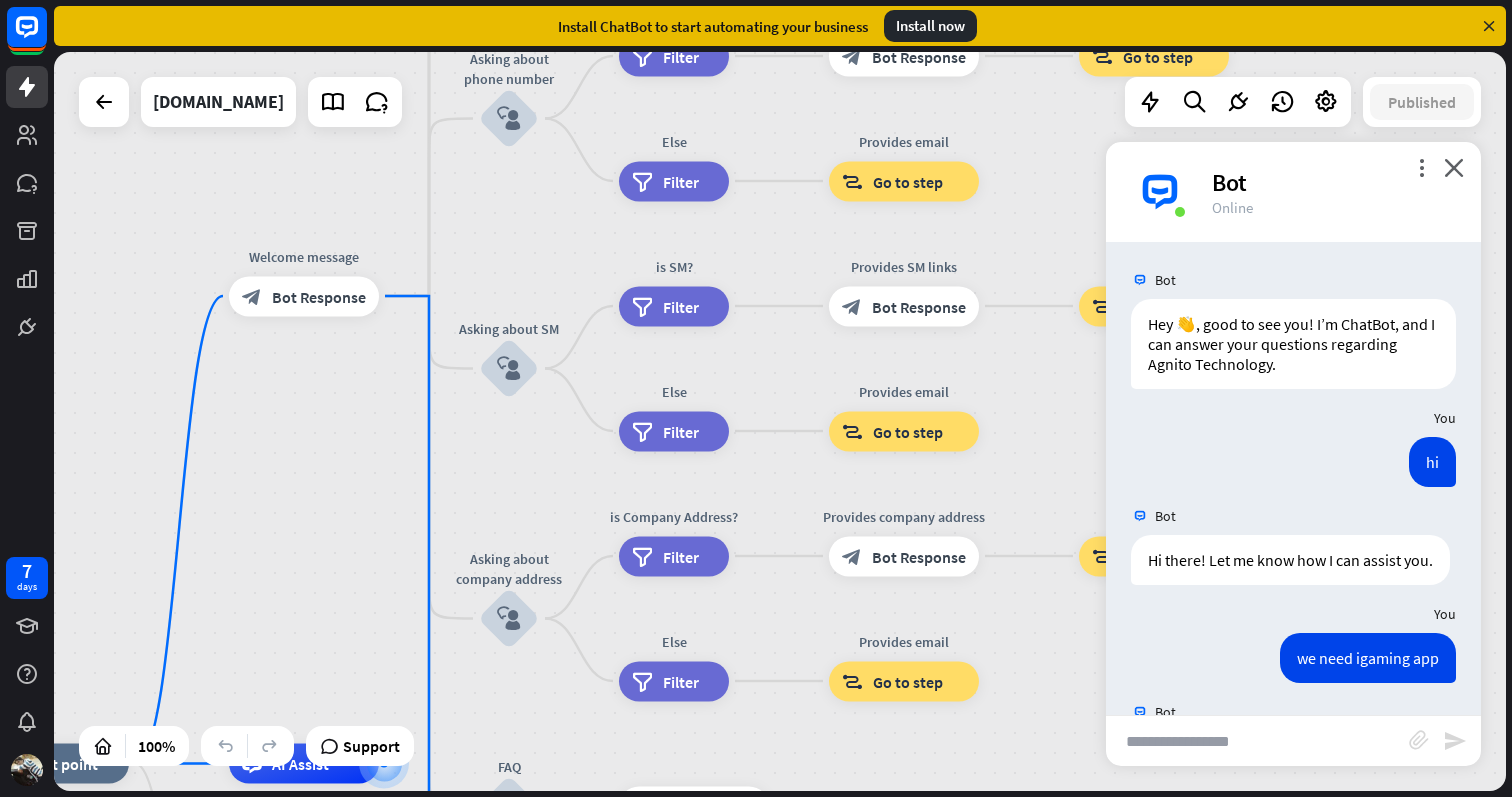 click on "home_2   Start point                 Welcome message   block_bot_response   Bot Response                 About us   block_user_input                 Provide company information   block_bot_response   Bot Response                 Back to Menu   block_user_input                 Was it helpful?   block_bot_response   Bot Response                 Yes   block_user_input                 Thank you!   block_bot_response   Bot Response                 No   block_user_input                 Back to Menu   block_goto   Go to step                 Contact us   block_user_input                 Contact flow   builder_tree   Flow                 Asking about email   block_user_input                   block_goto   Go to step                 Asking about phone number   block_user_input                 Is phone number?   filter   Filter                 Provides phone number   block_bot_response   Bot Response                 Back to Menu   block_goto   Go to step                 Else   filter   Filter" at bounding box center [780, 421] 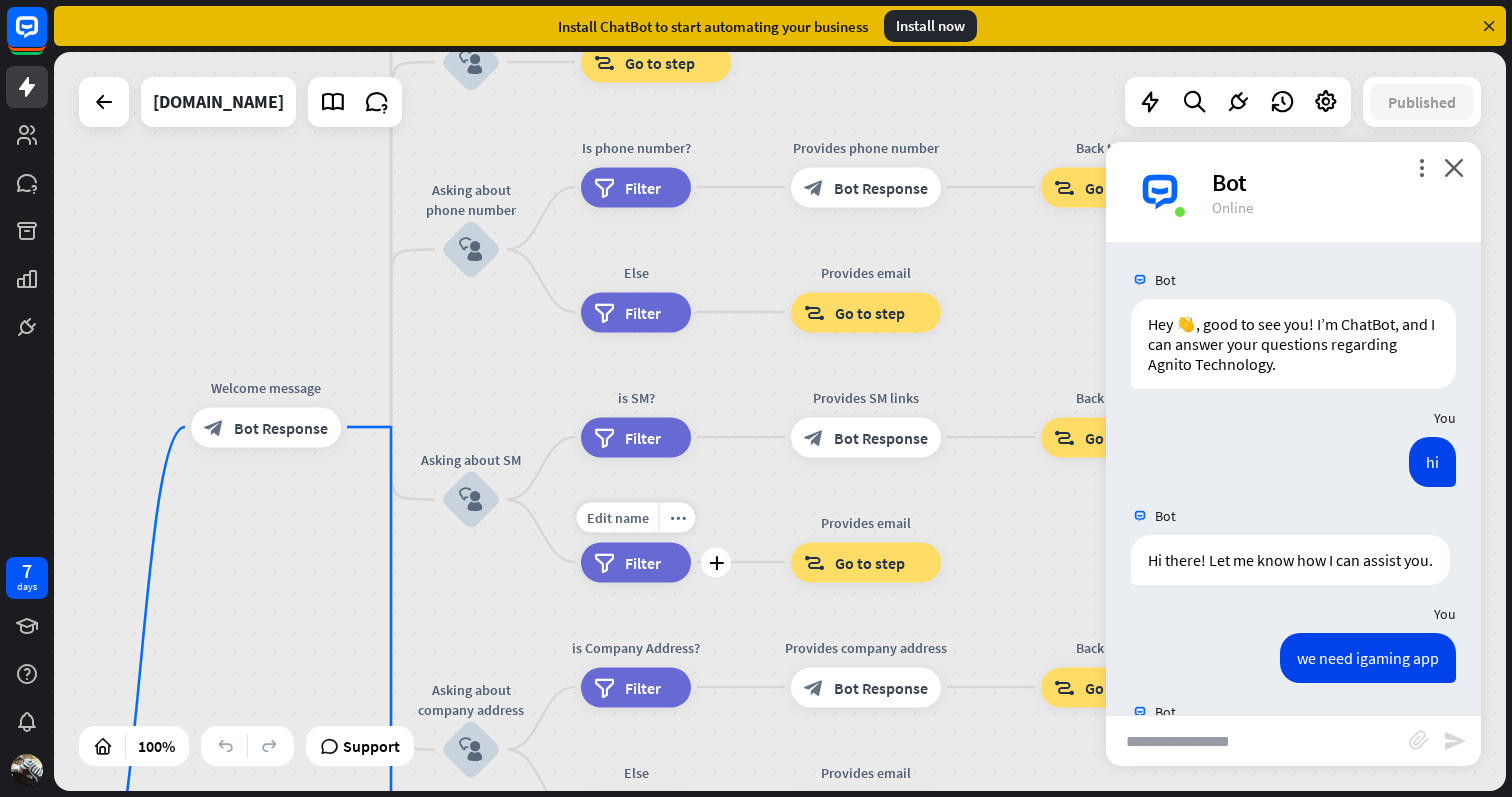 drag, startPoint x: 753, startPoint y: 363, endPoint x: 715, endPoint y: 502, distance: 144.10066 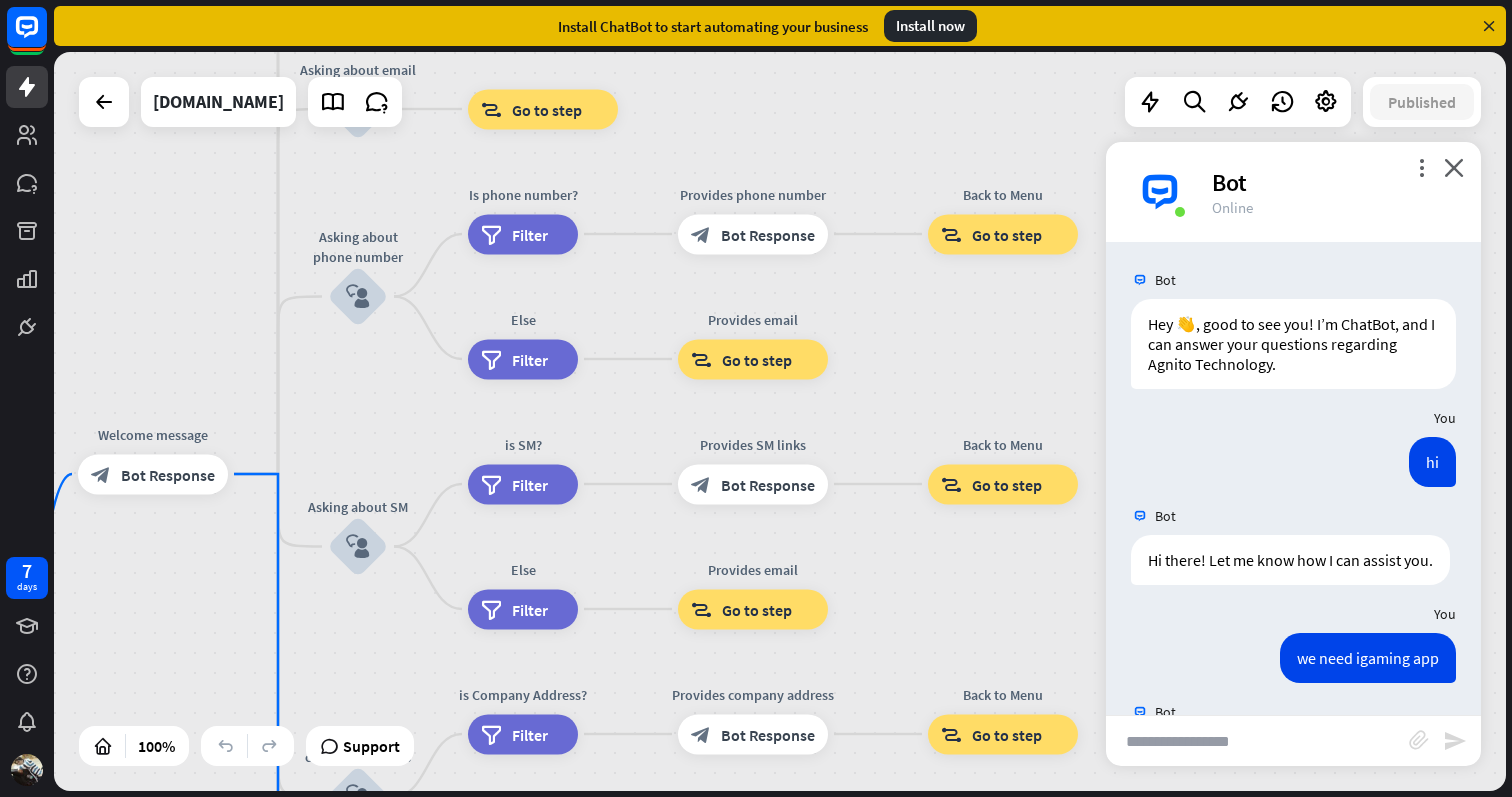 drag, startPoint x: 481, startPoint y: 374, endPoint x: 343, endPoint y: 411, distance: 142.87407 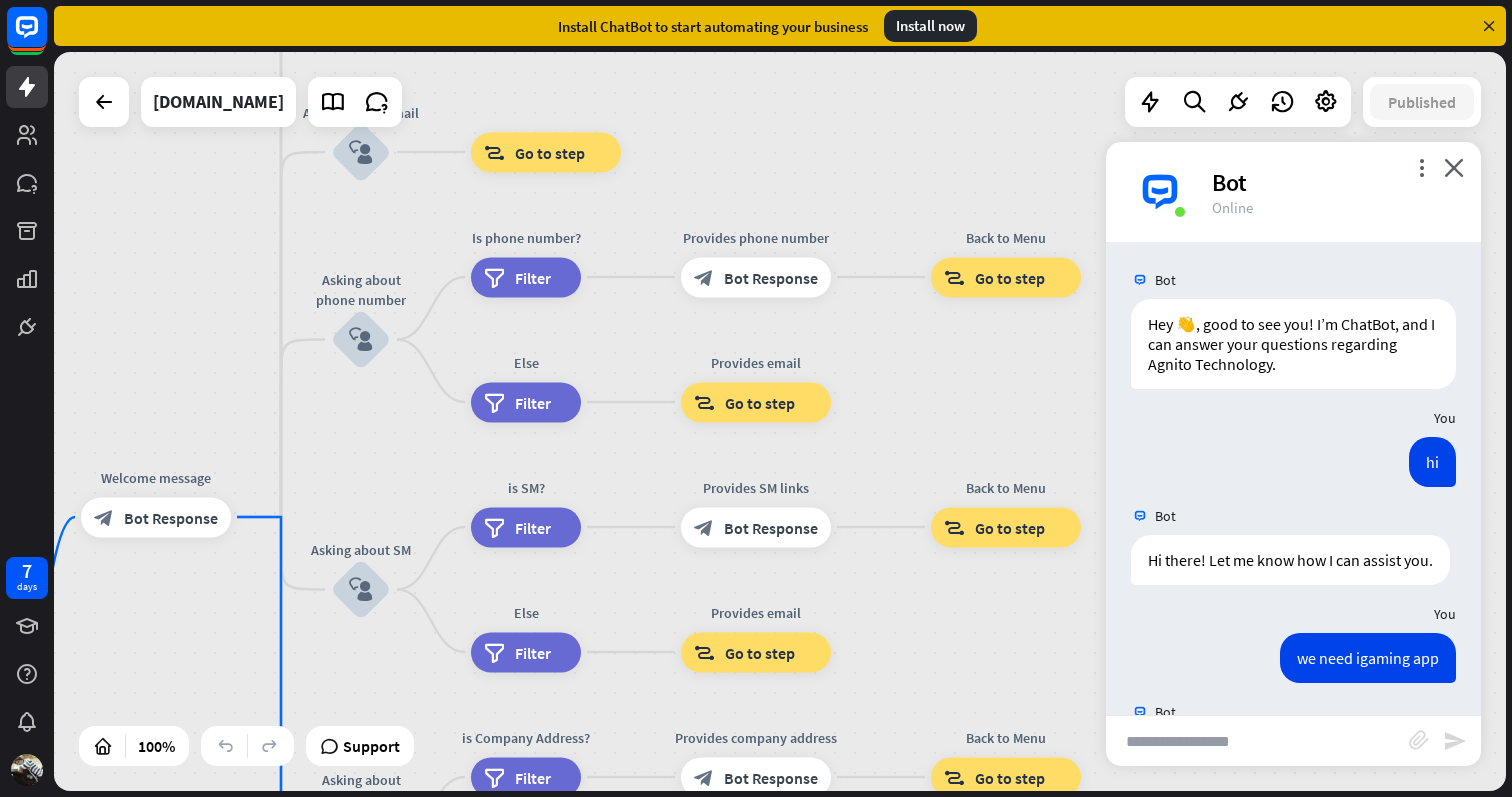 drag, startPoint x: 964, startPoint y: 336, endPoint x: 993, endPoint y: 388, distance: 59.5399 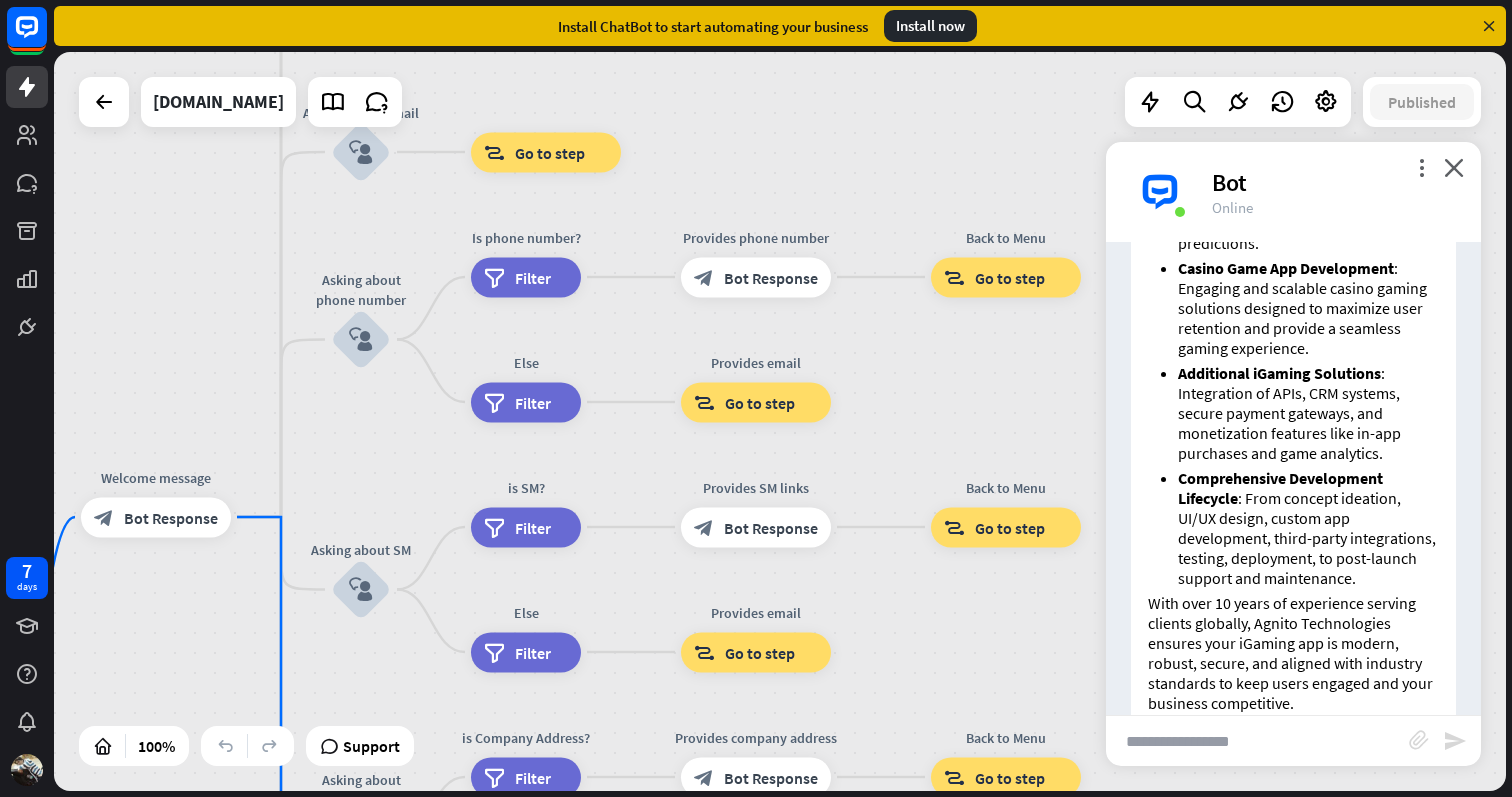 scroll, scrollTop: 1636, scrollLeft: 0, axis: vertical 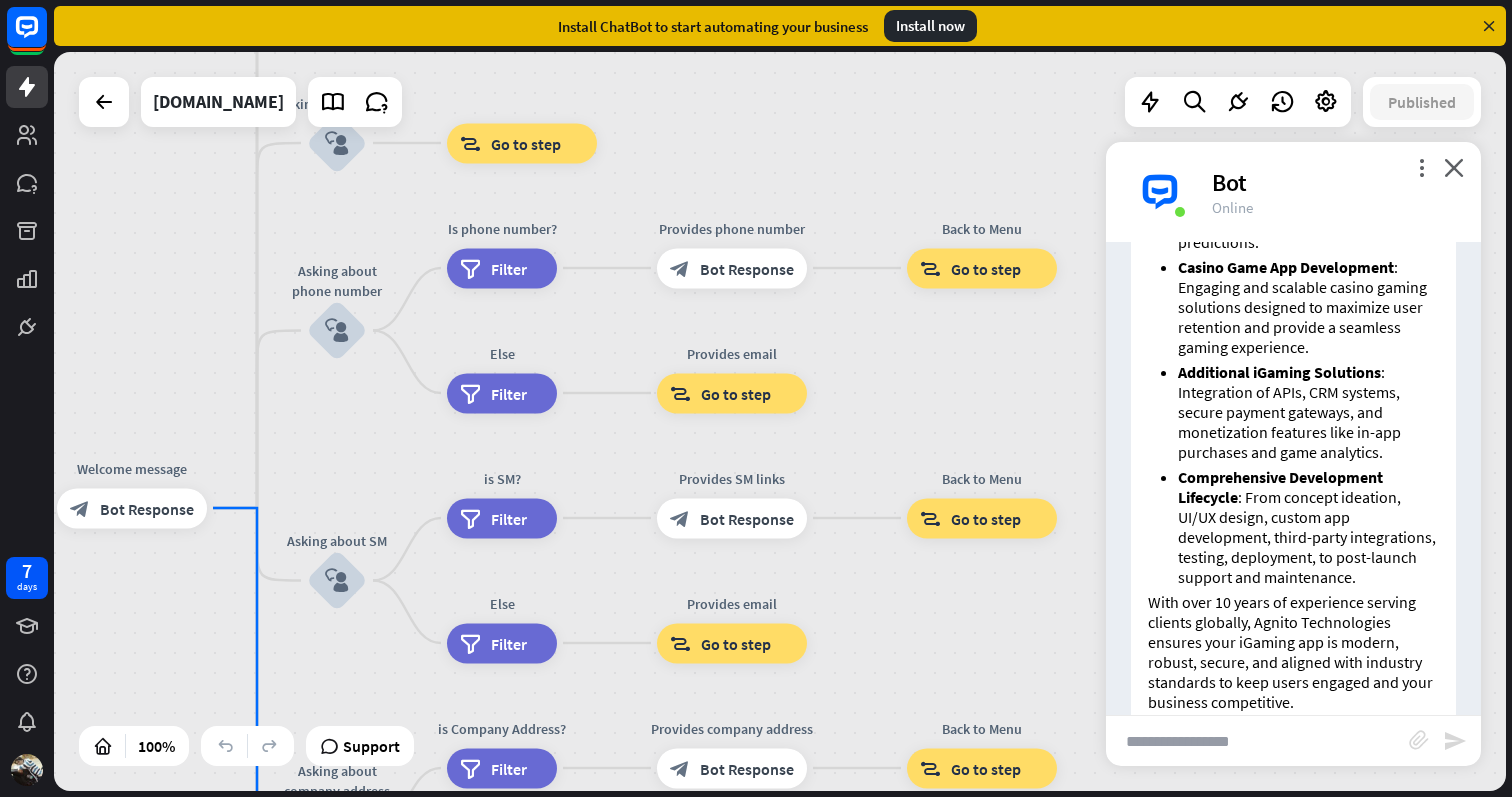 drag, startPoint x: 948, startPoint y: 361, endPoint x: 919, endPoint y: 281, distance: 85.09406 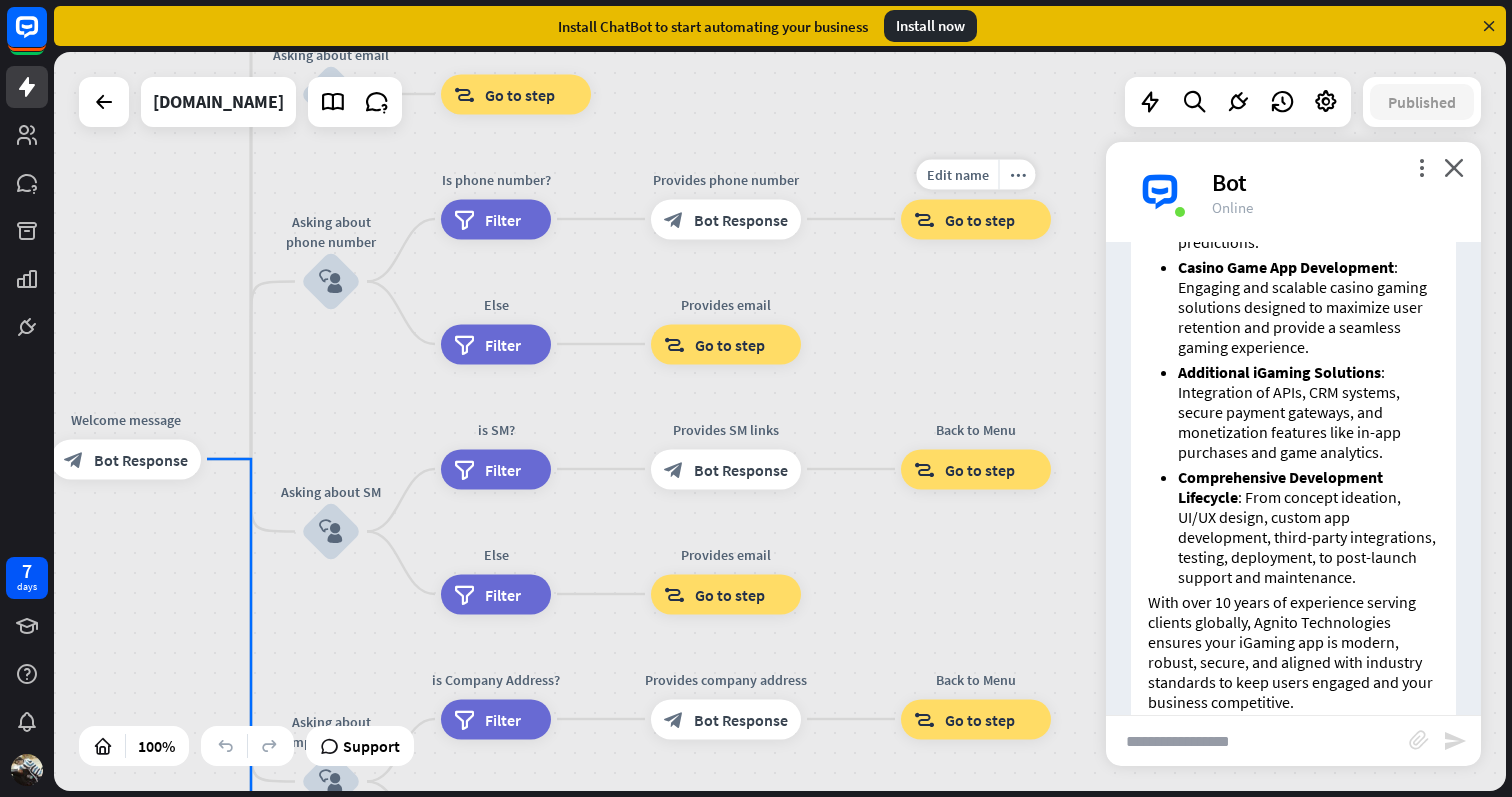 click on "Edit name   more_horiz           Back to Menu   block_goto   Go to step" at bounding box center (976, 219) 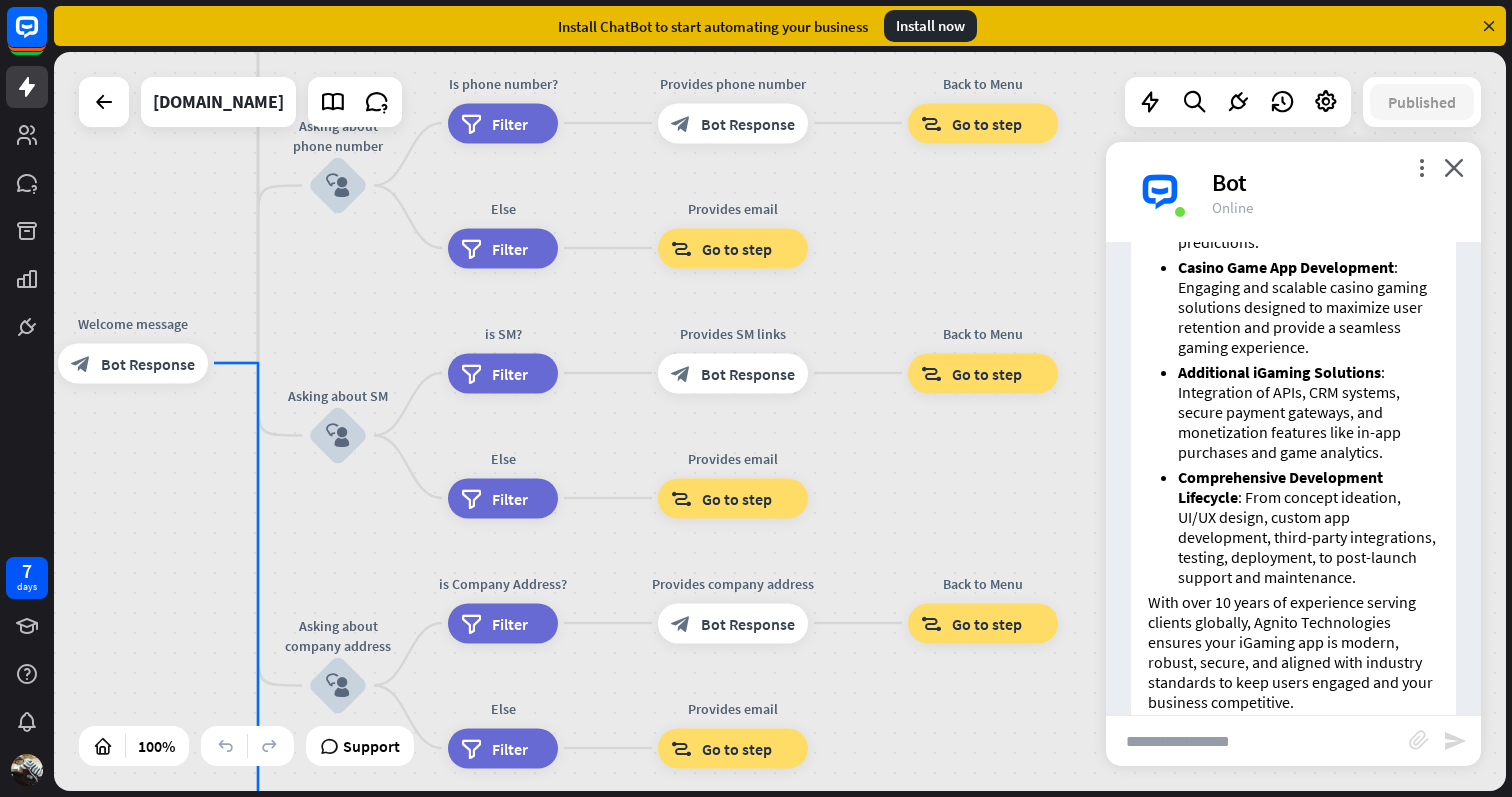 drag, startPoint x: 931, startPoint y: 325, endPoint x: 940, endPoint y: 213, distance: 112.36102 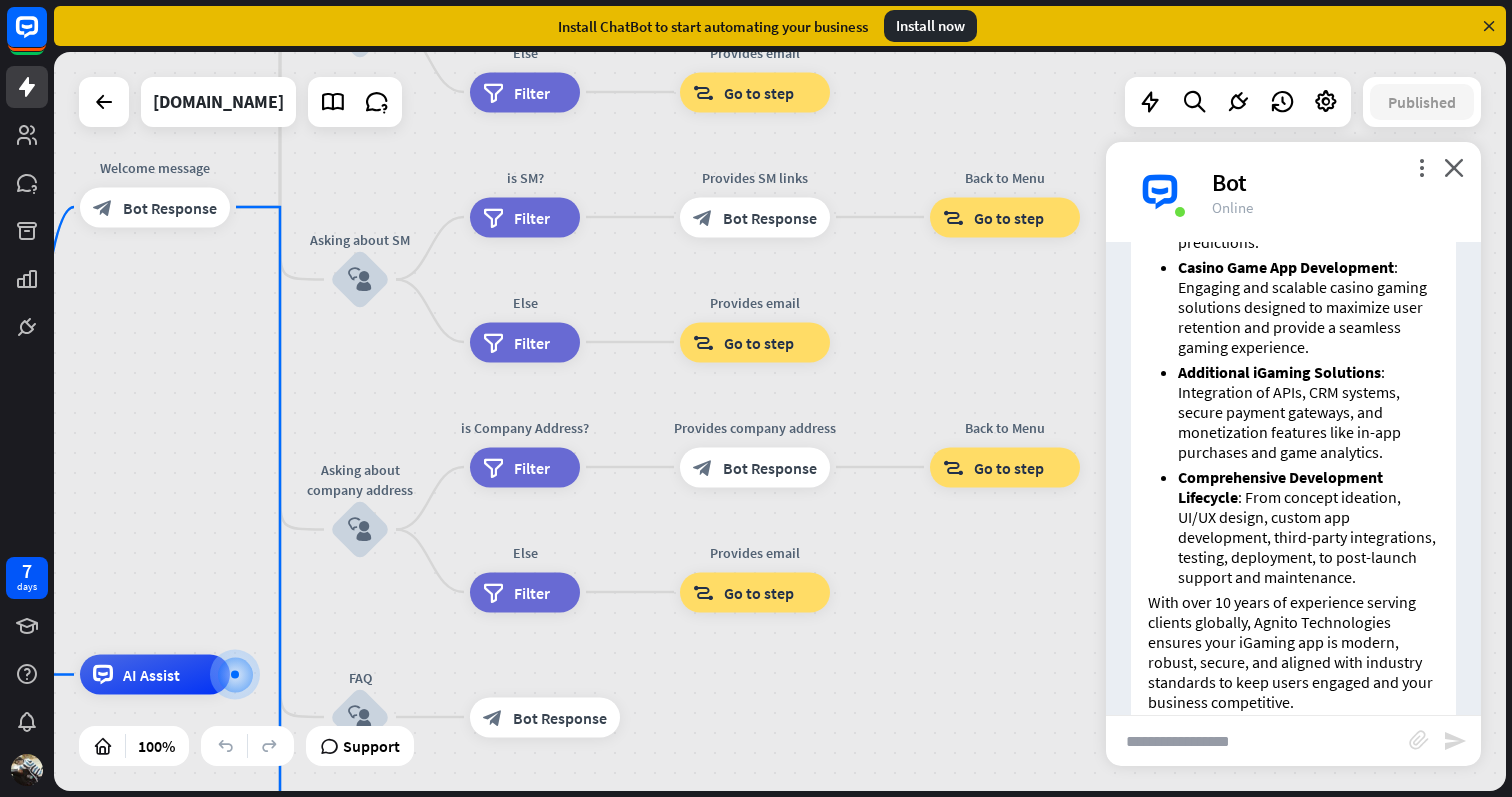 drag, startPoint x: 905, startPoint y: 521, endPoint x: 930, endPoint y: 377, distance: 146.15402 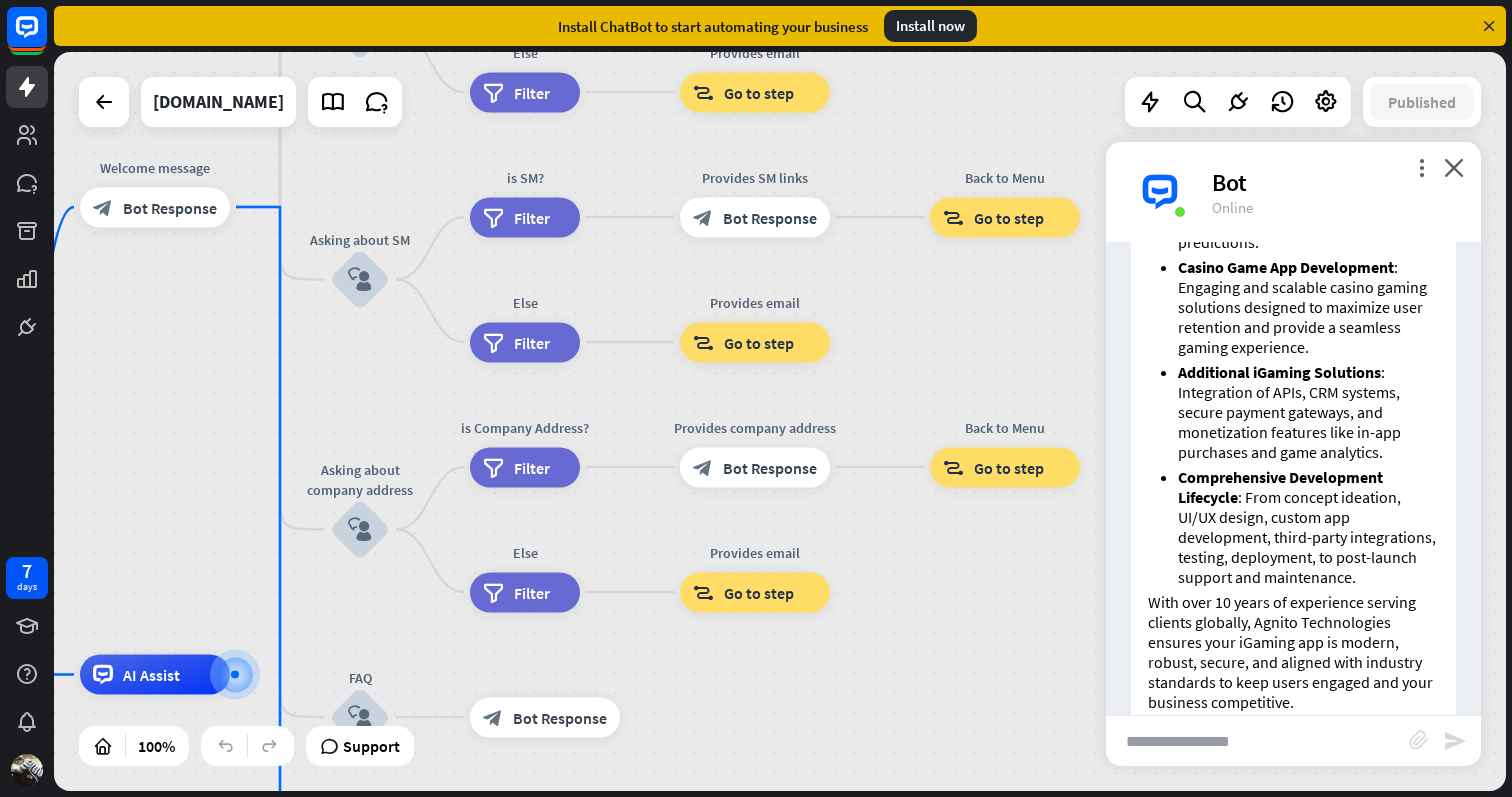 click on "home_2   Start point                 Welcome message   block_bot_response   Bot Response                 About us   block_user_input                 Provide company information   block_bot_response   Bot Response                 Back to Menu   block_user_input                 Was it helpful?   block_bot_response   Bot Response                 Yes   block_user_input                 Thank you!   block_bot_response   Bot Response                 No   block_user_input                 Back to Menu   block_goto   Go to step                 Contact us   block_user_input                 Contact flow   builder_tree   Flow                 Asking about email   block_user_input                   block_goto   Go to step                 Asking about phone number   block_user_input                 Is phone number?   filter   Filter                 Provides phone number   block_bot_response   Bot Response                 Back to Menu   block_goto   Go to step                 Else   filter   Filter" at bounding box center (780, 421) 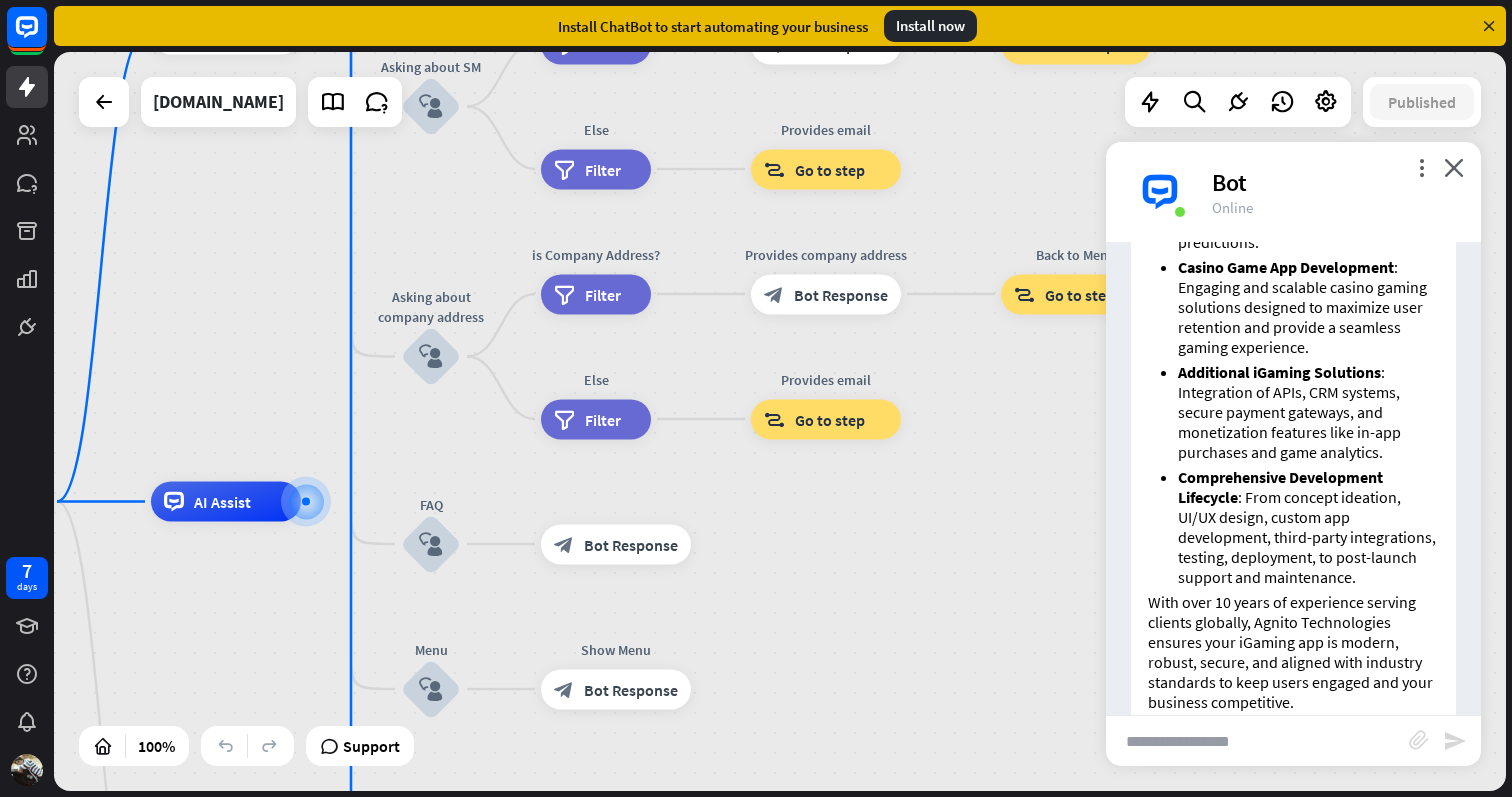 drag, startPoint x: 938, startPoint y: 599, endPoint x: 1004, endPoint y: 425, distance: 186.09676 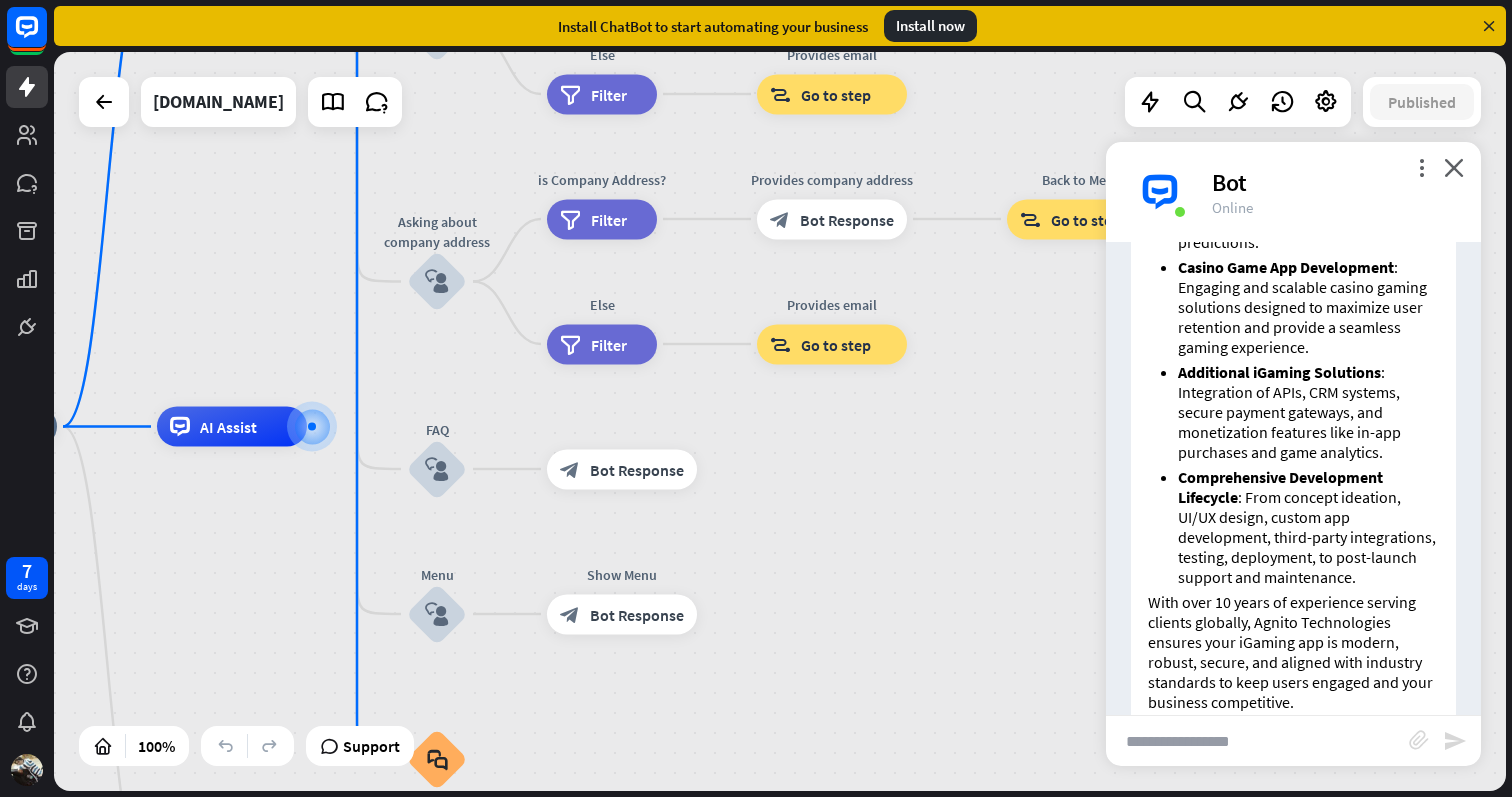 drag, startPoint x: 913, startPoint y: 396, endPoint x: 973, endPoint y: 468, distance: 93.723 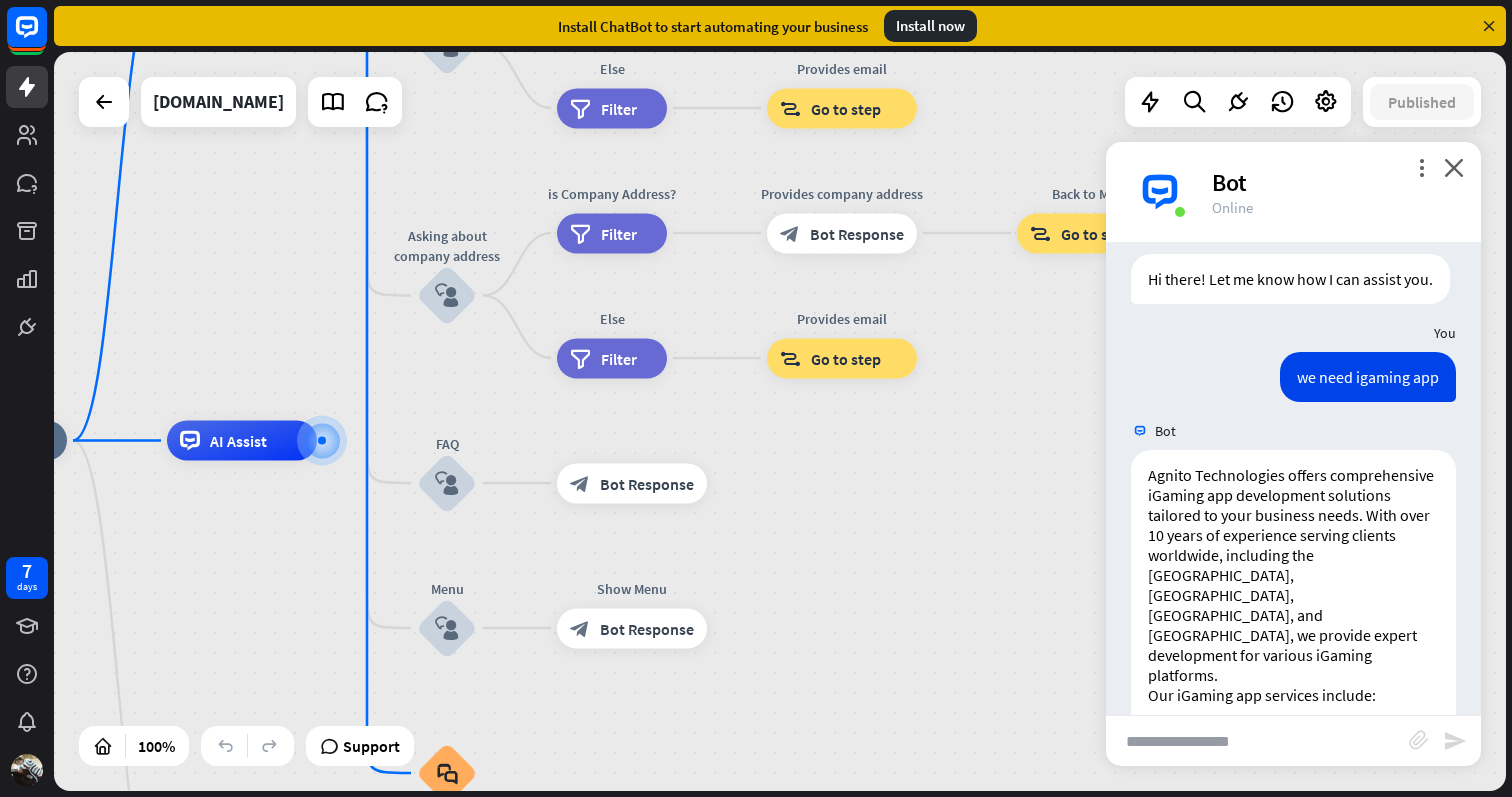 scroll, scrollTop: 0, scrollLeft: 0, axis: both 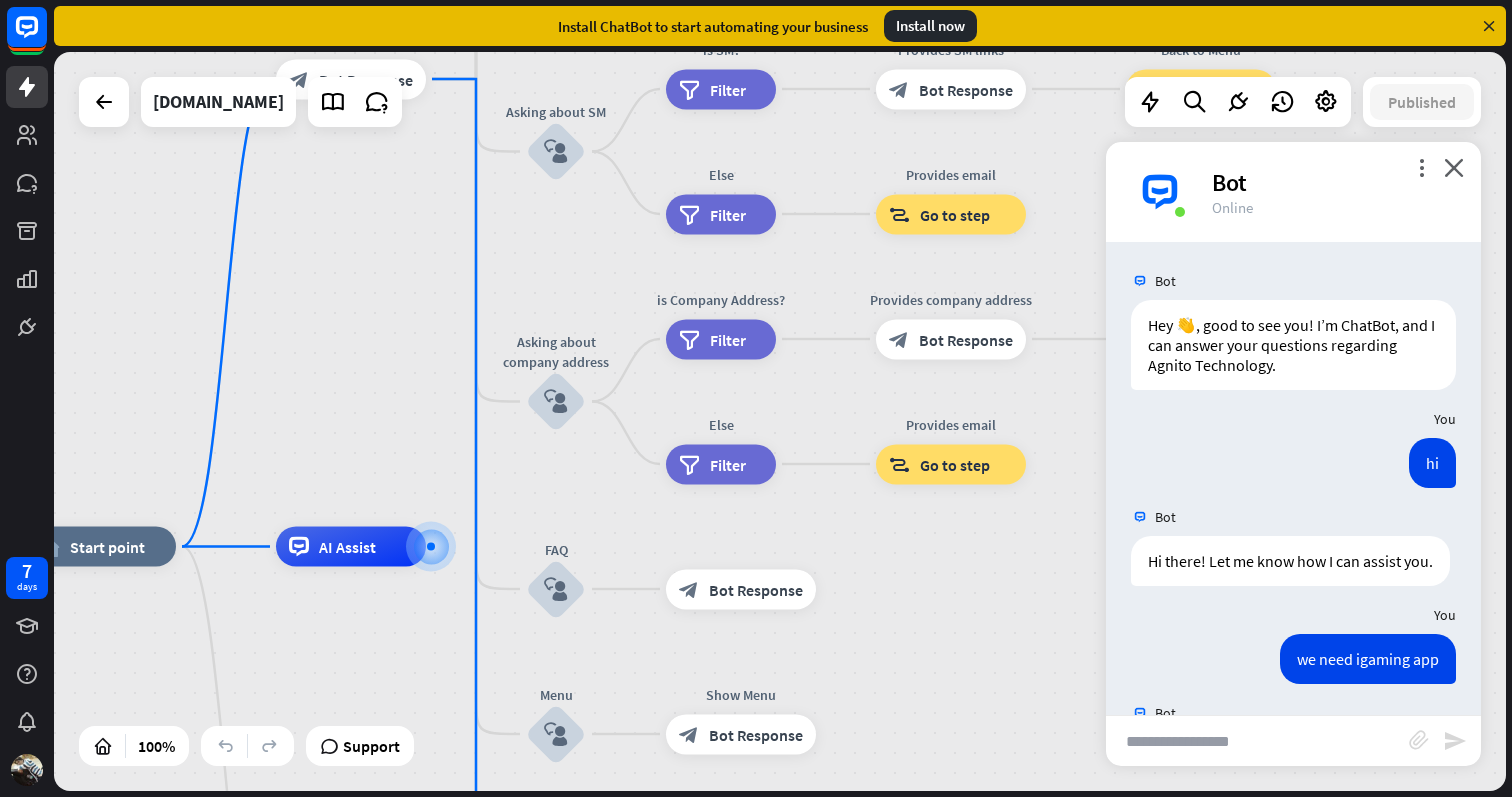drag, startPoint x: 805, startPoint y: 446, endPoint x: 914, endPoint y: 552, distance: 152.04276 